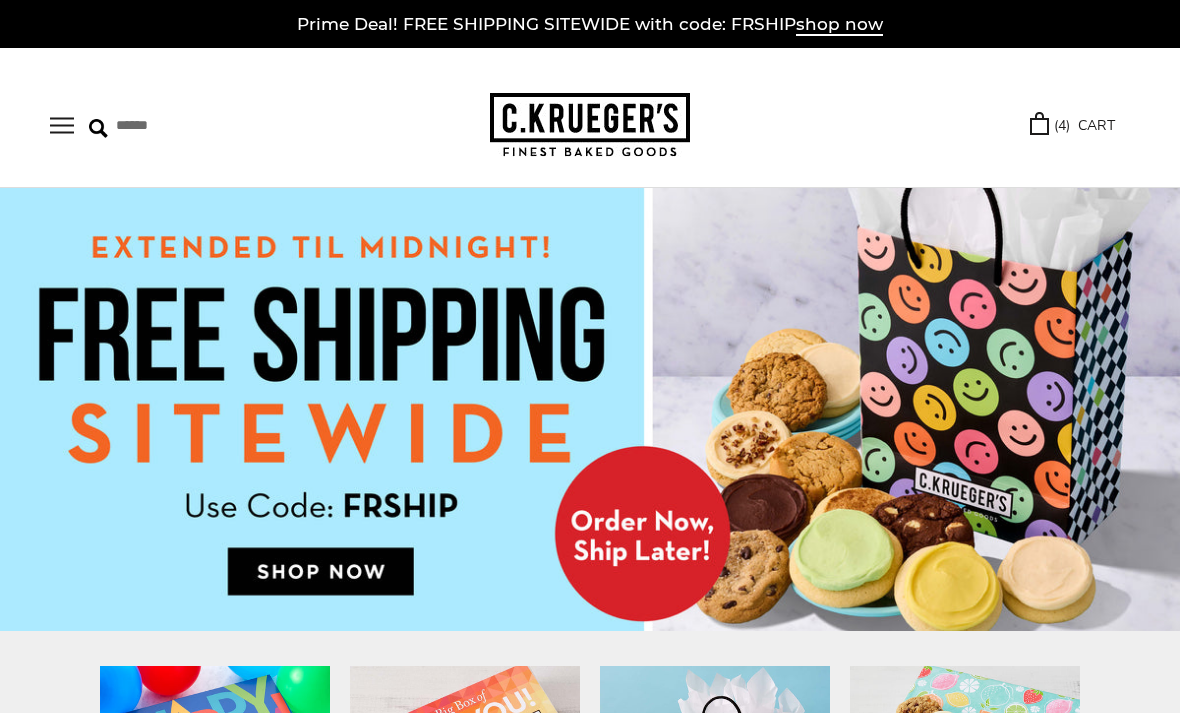 scroll, scrollTop: 107, scrollLeft: 0, axis: vertical 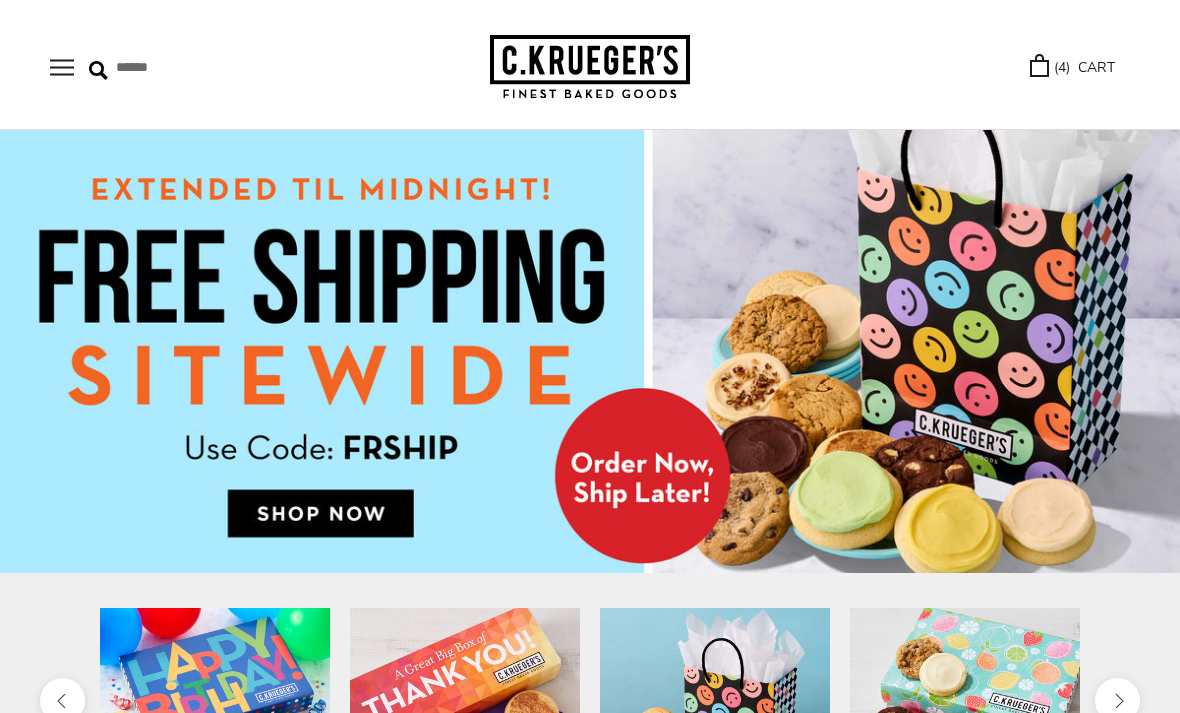 click on "( 4 )  CART" at bounding box center [1072, 67] 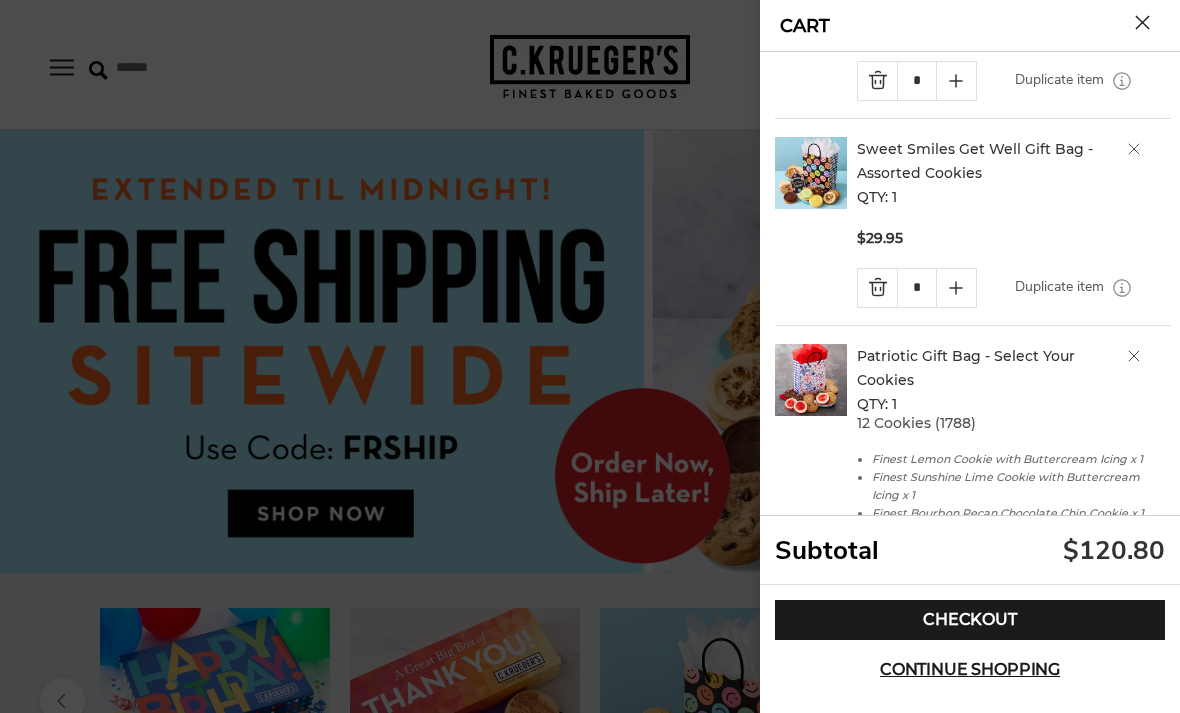 scroll, scrollTop: 397, scrollLeft: 0, axis: vertical 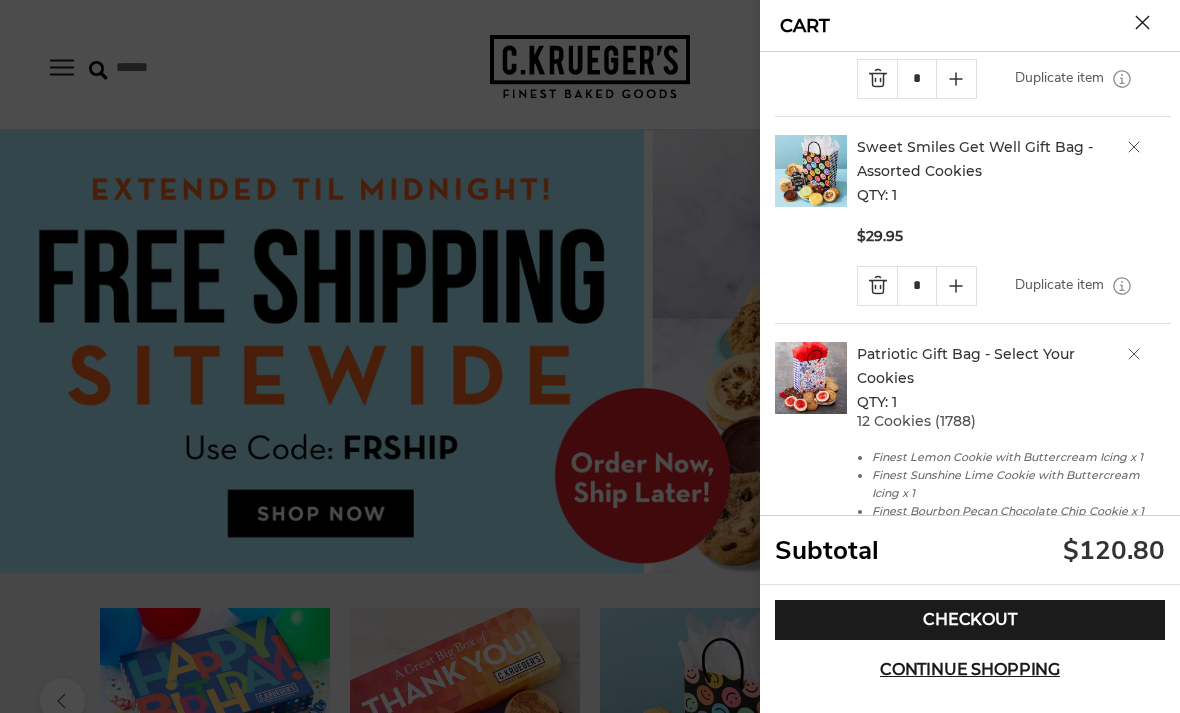 click at bounding box center [811, 378] 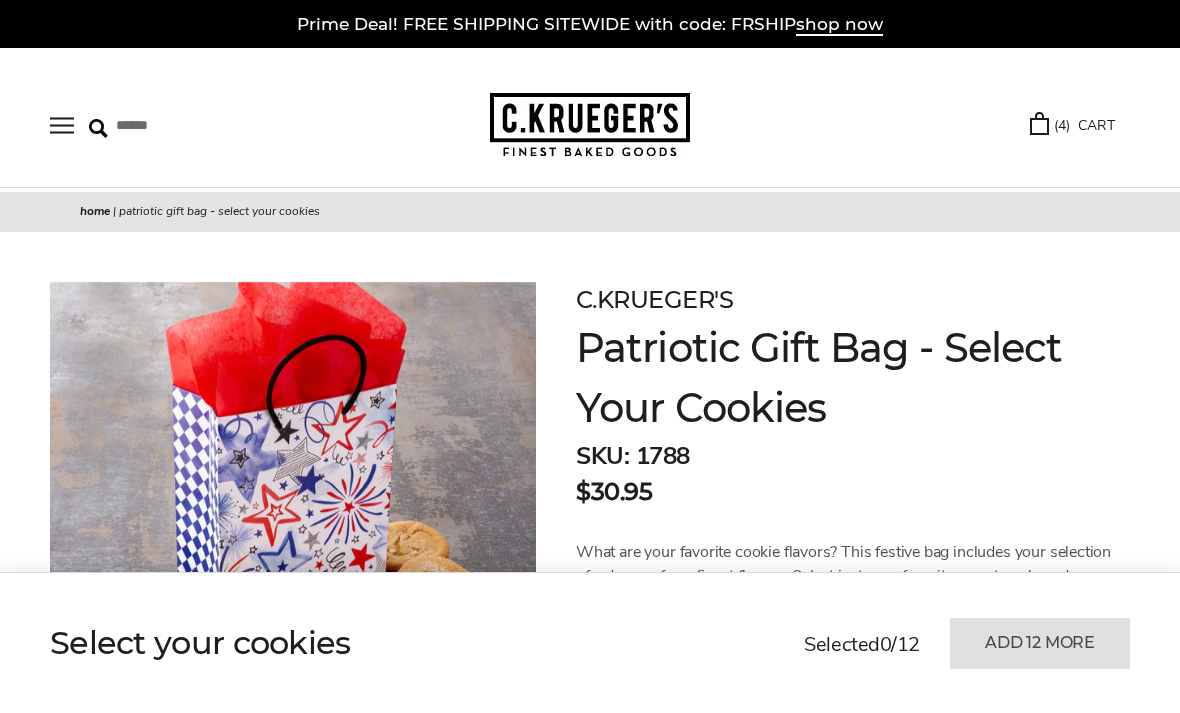 scroll, scrollTop: 0, scrollLeft: 0, axis: both 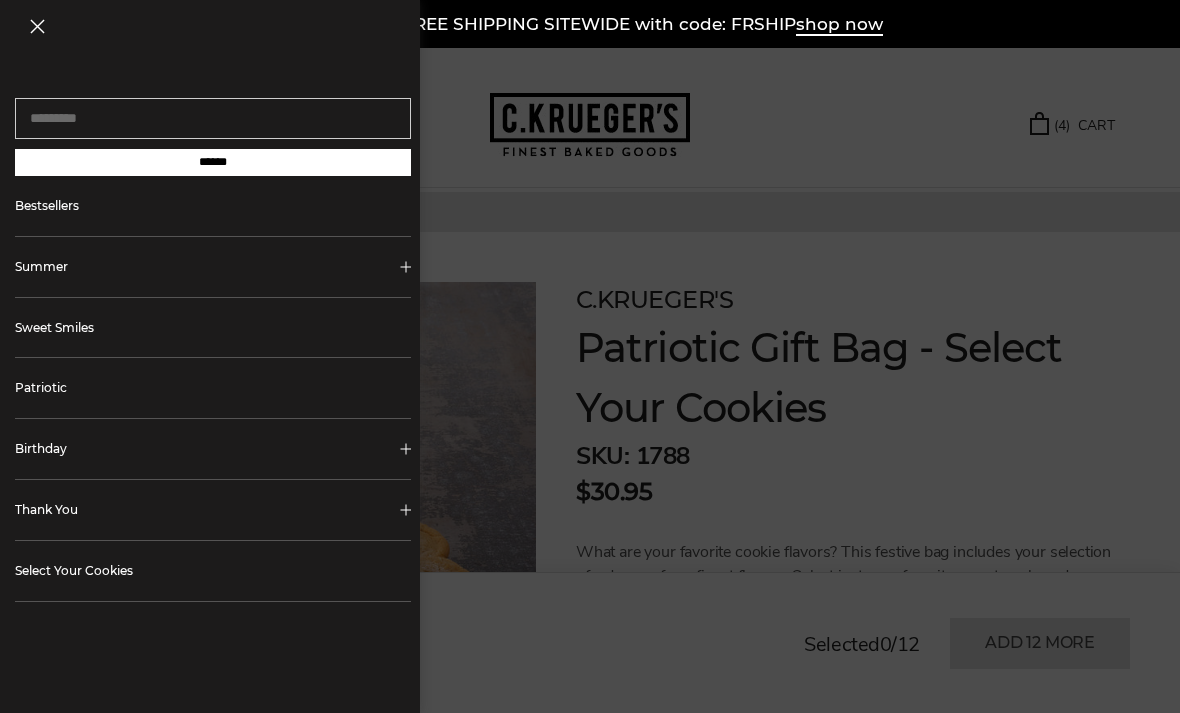 click on "Select Your Cookies" at bounding box center (213, 571) 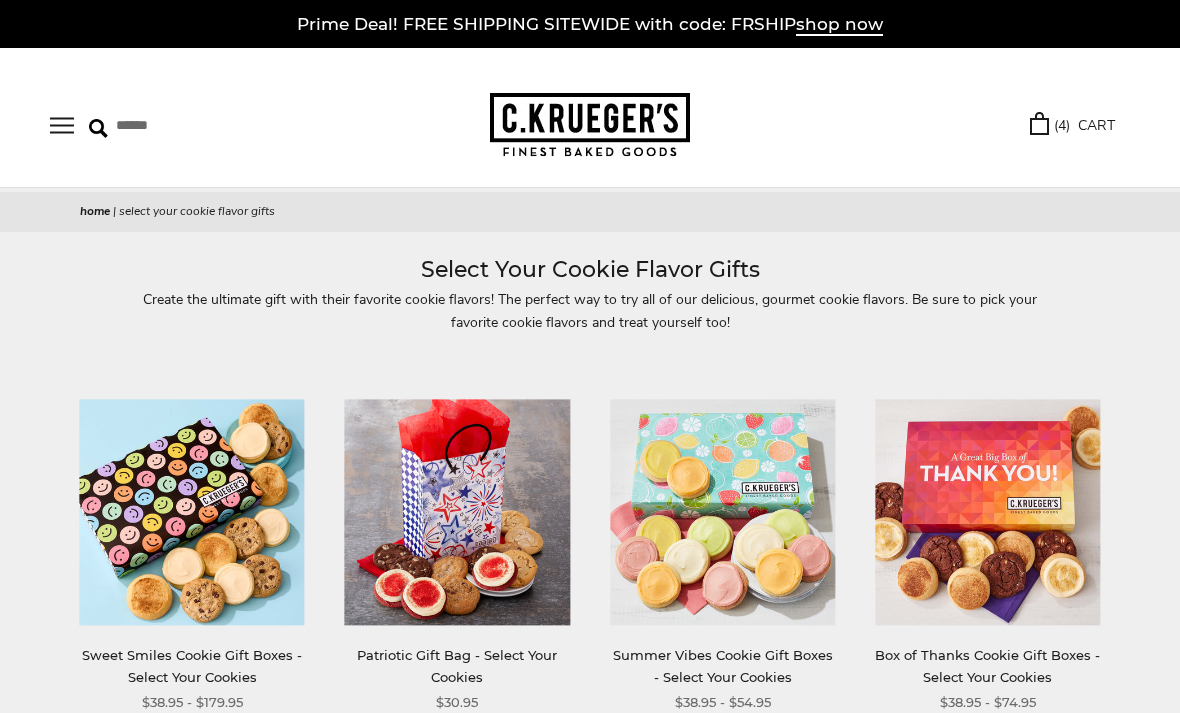 scroll, scrollTop: 0, scrollLeft: 0, axis: both 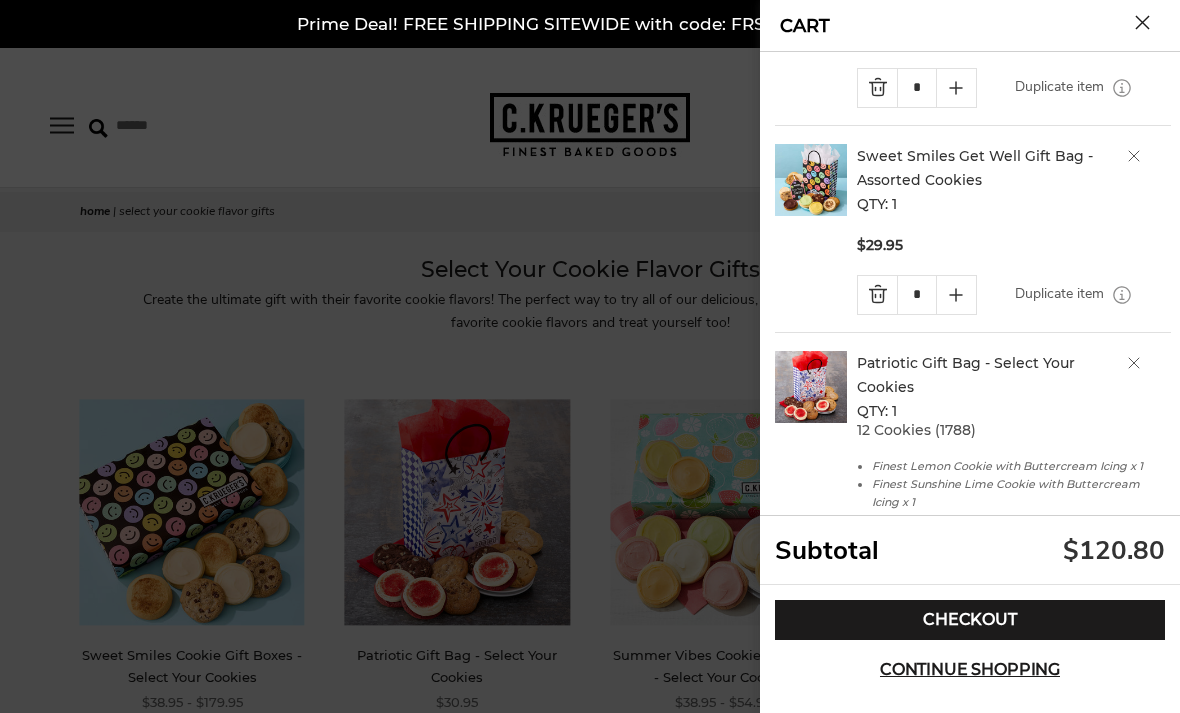 click at bounding box center (811, 180) 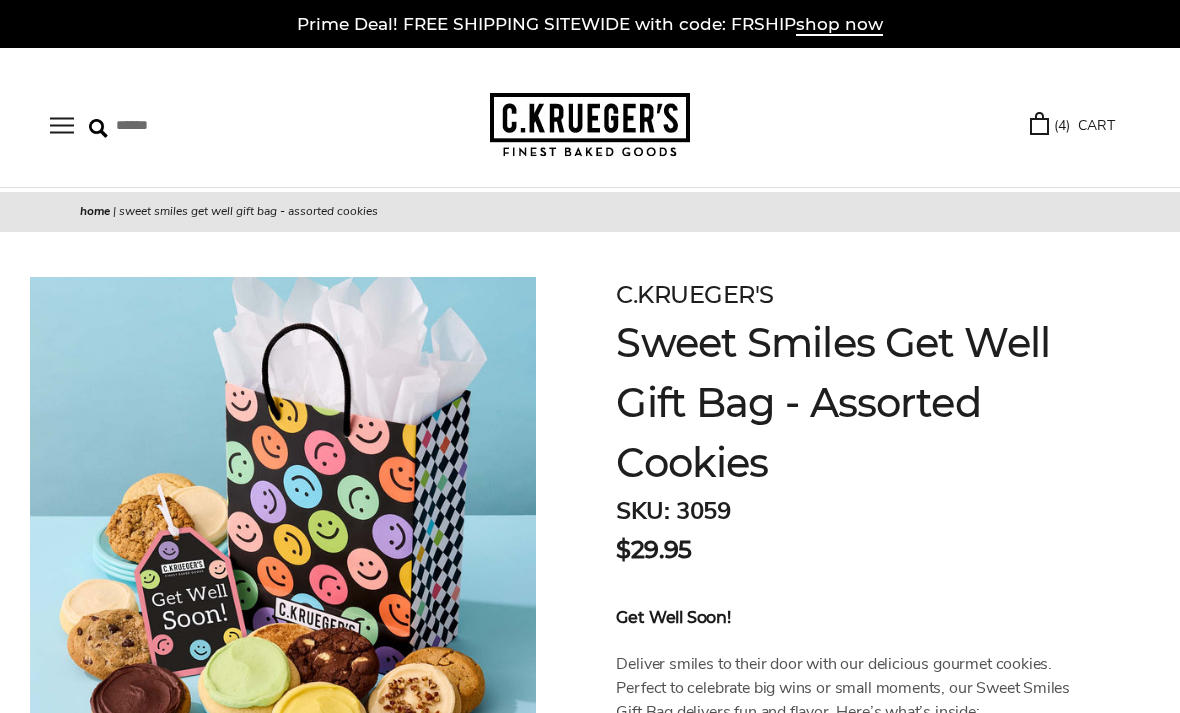 scroll, scrollTop: 0, scrollLeft: 0, axis: both 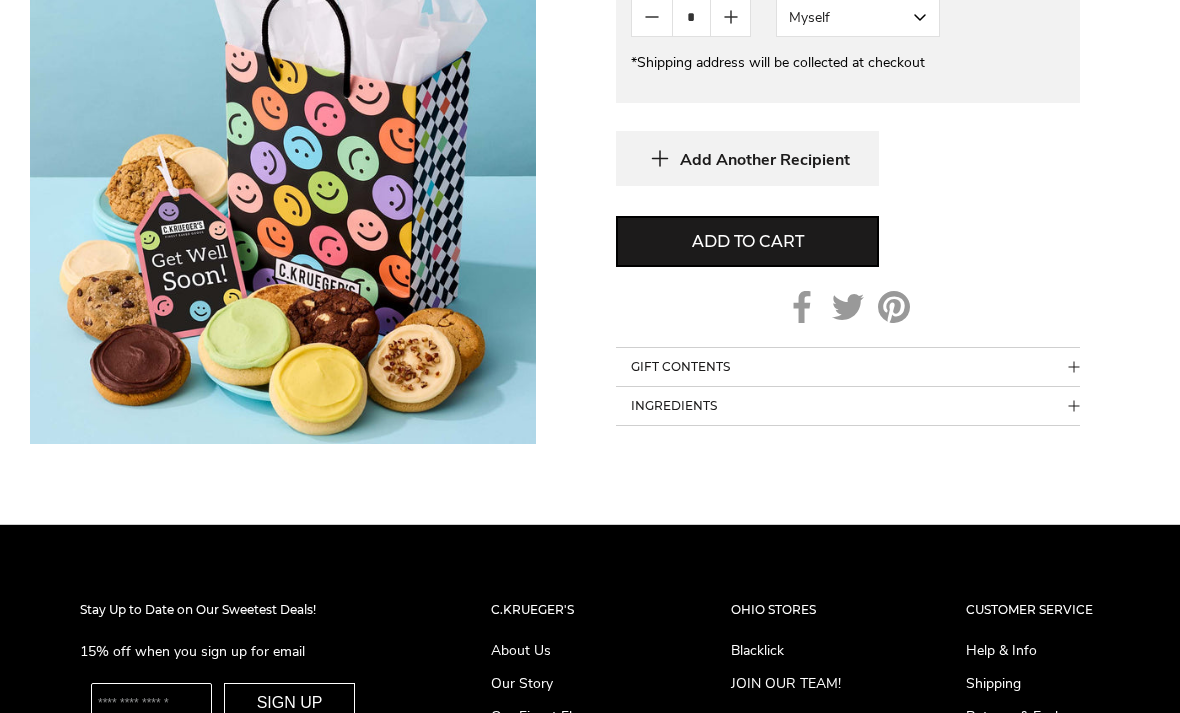 click on "GIFT CONTENTS" at bounding box center (848, 368) 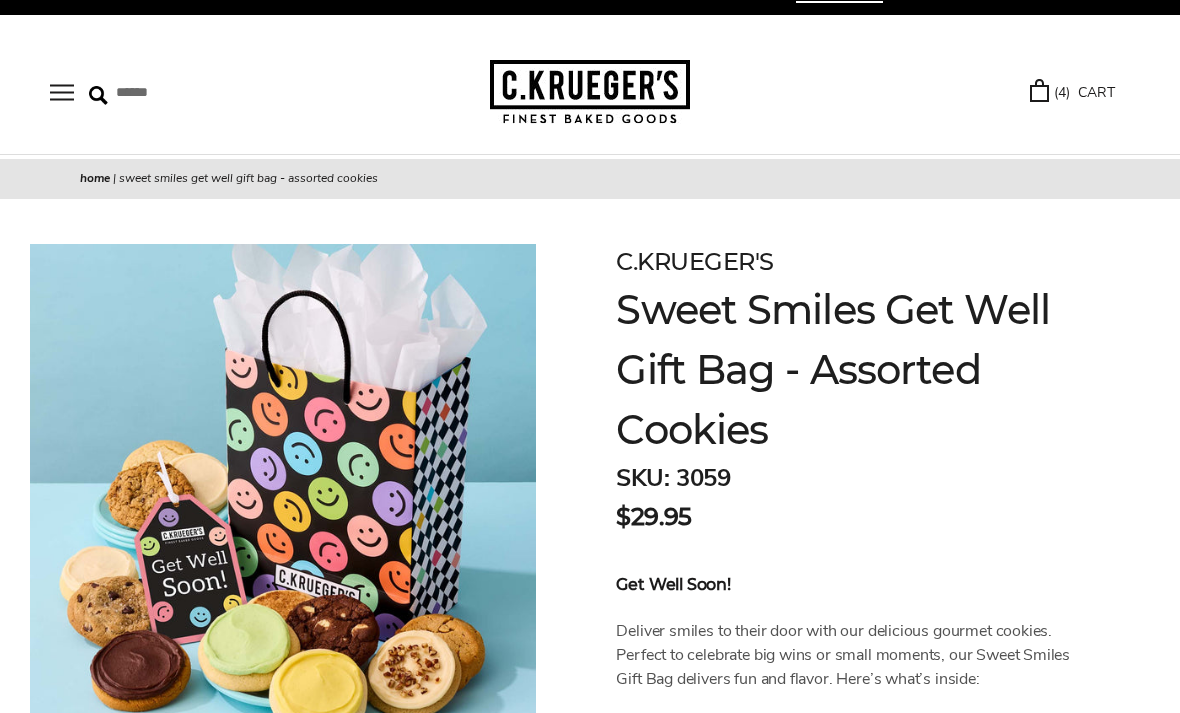 scroll, scrollTop: 0, scrollLeft: 0, axis: both 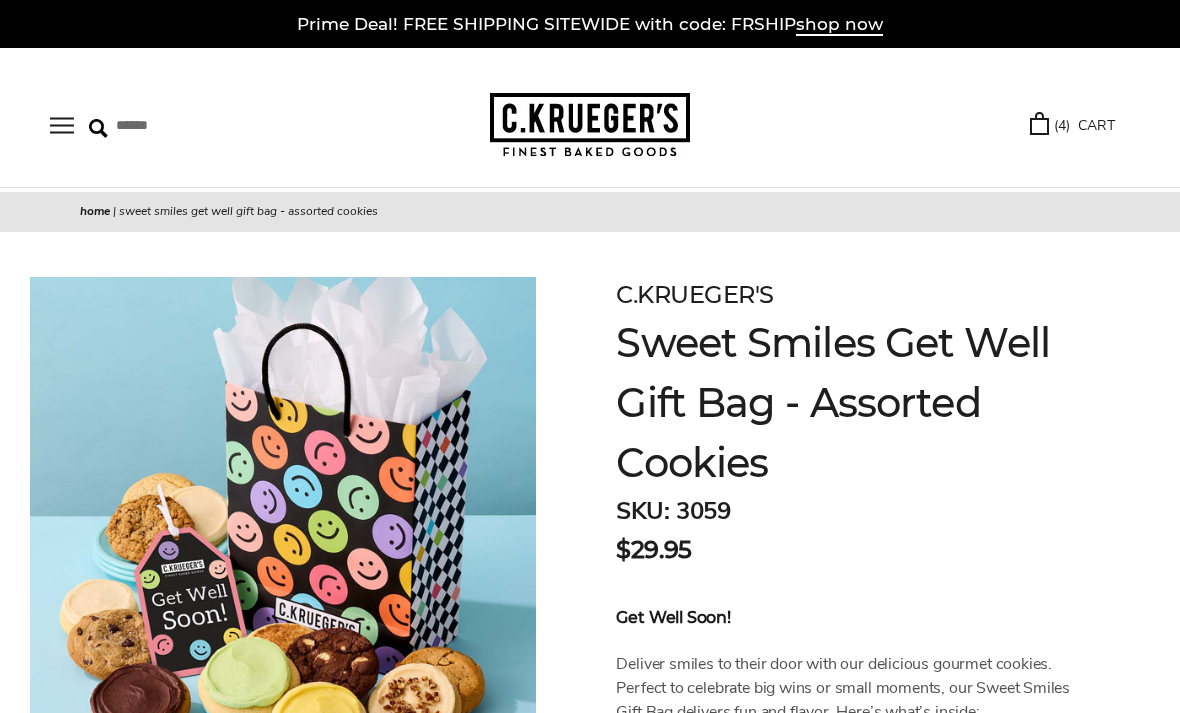 click on "( 4 )  CART" at bounding box center [1072, 125] 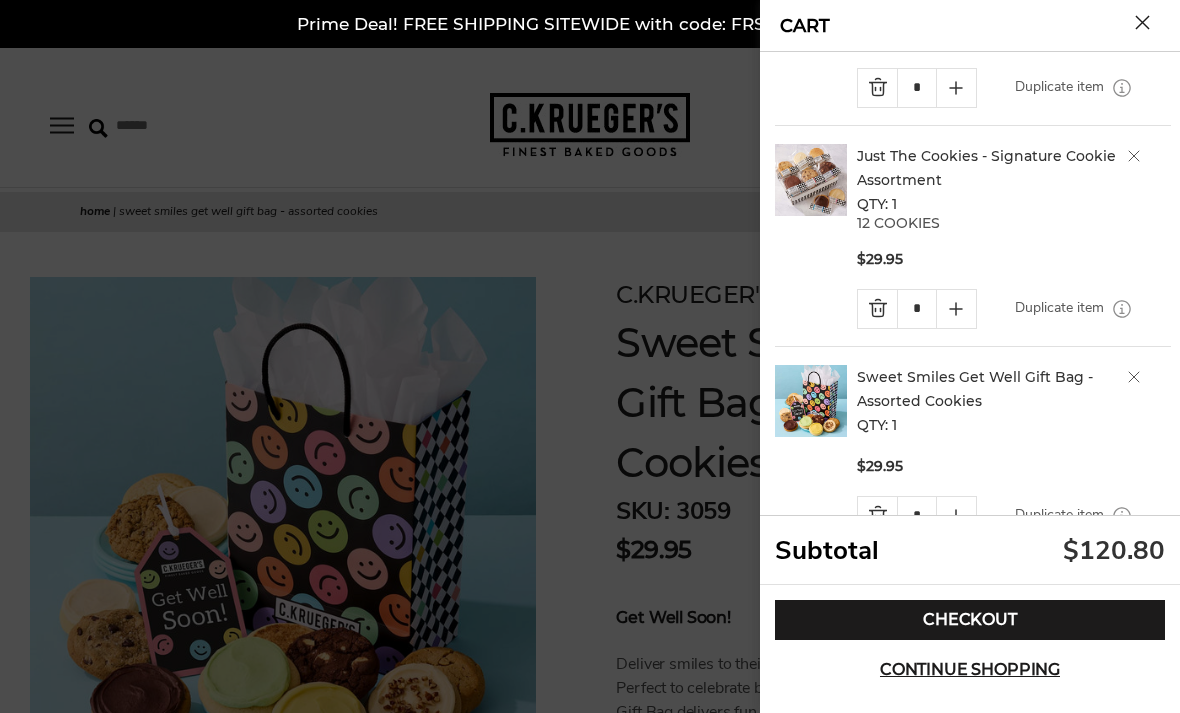 scroll, scrollTop: 145, scrollLeft: 0, axis: vertical 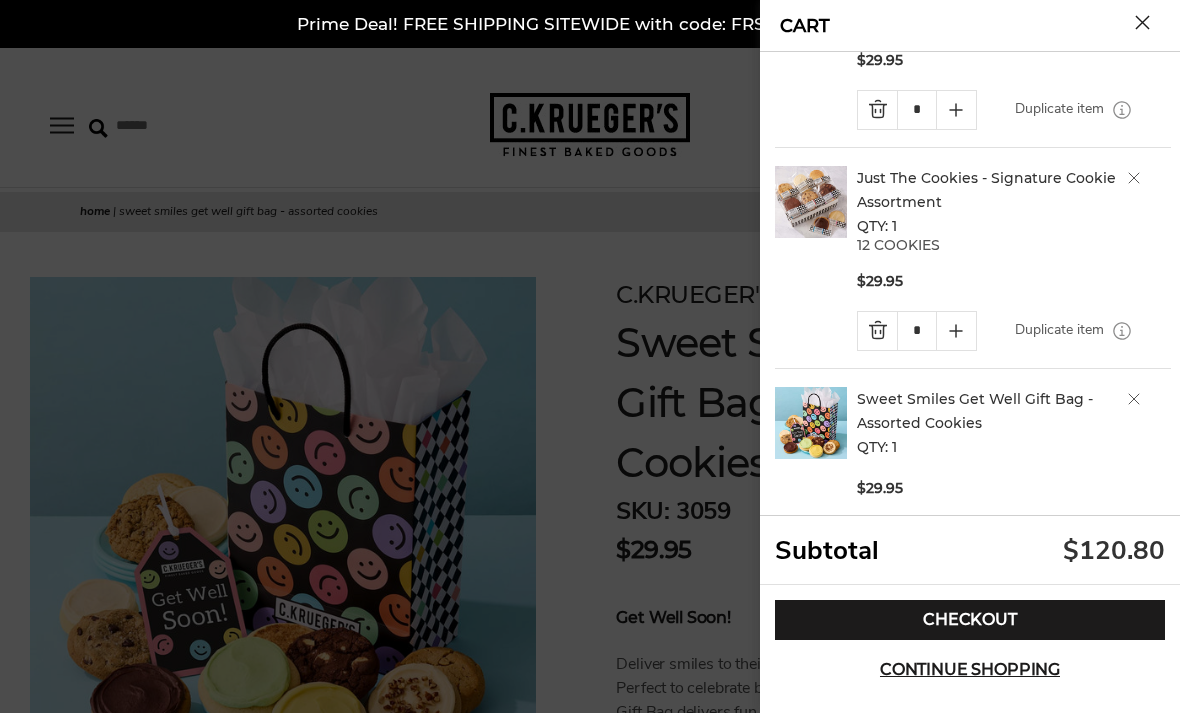 click at bounding box center (877, 331) 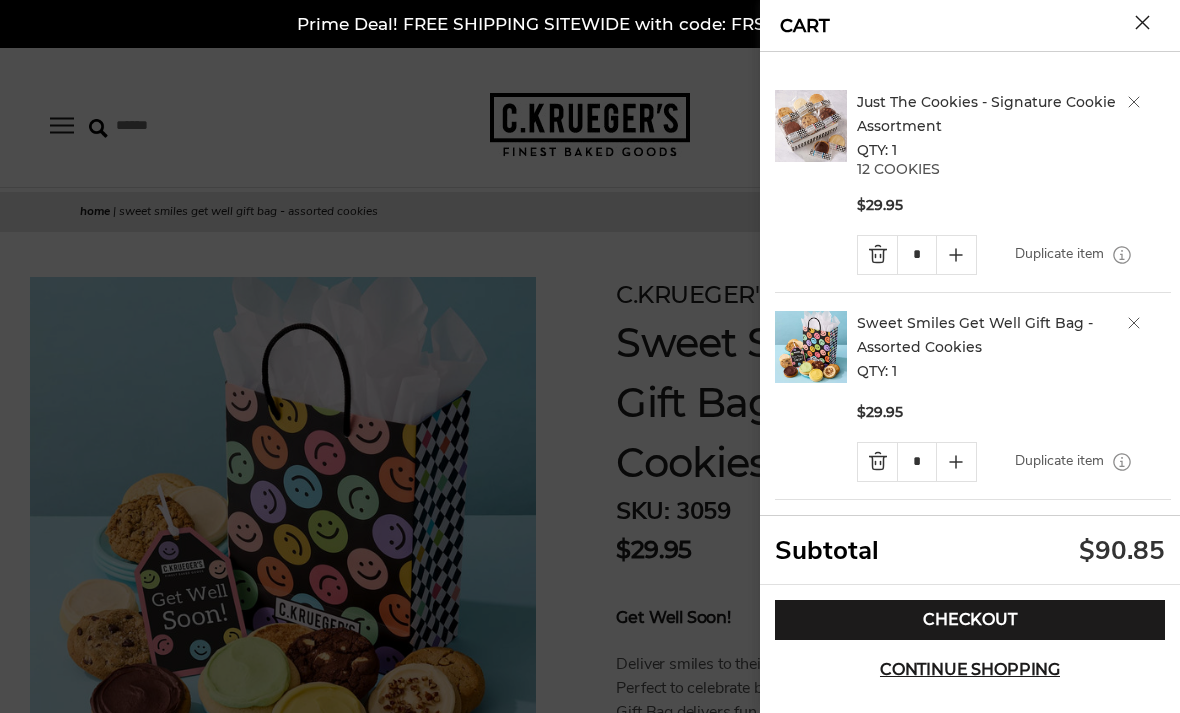 click at bounding box center [877, 255] 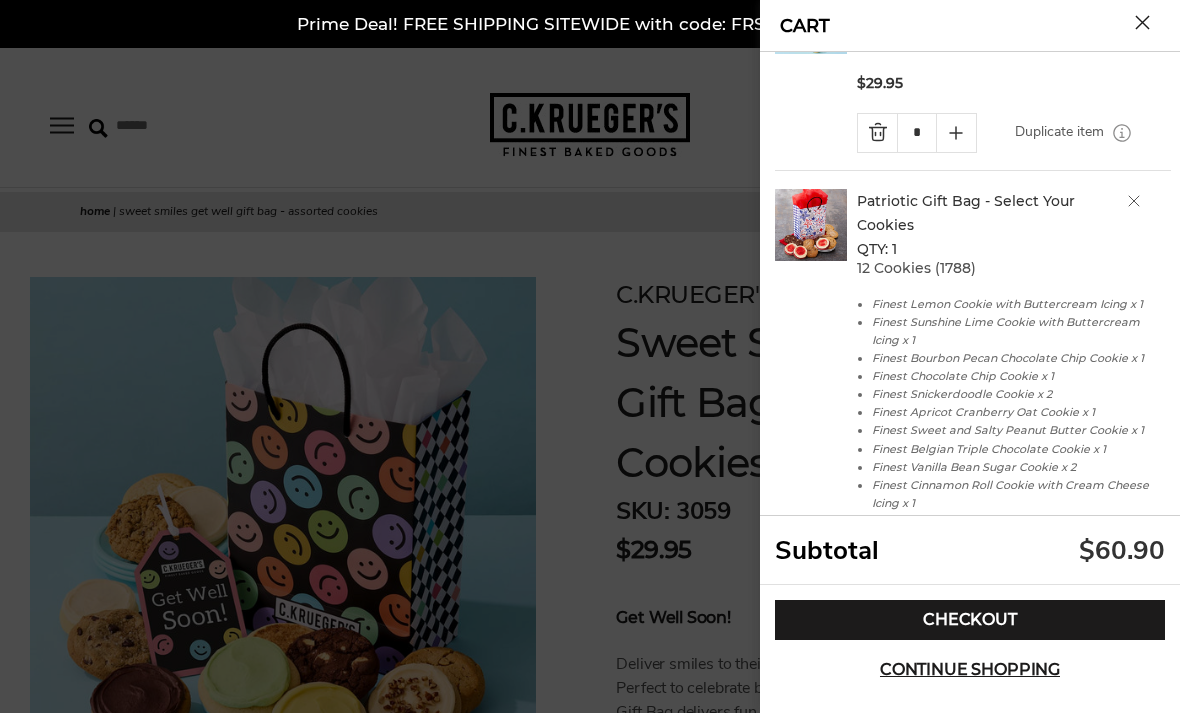 scroll, scrollTop: 138, scrollLeft: 0, axis: vertical 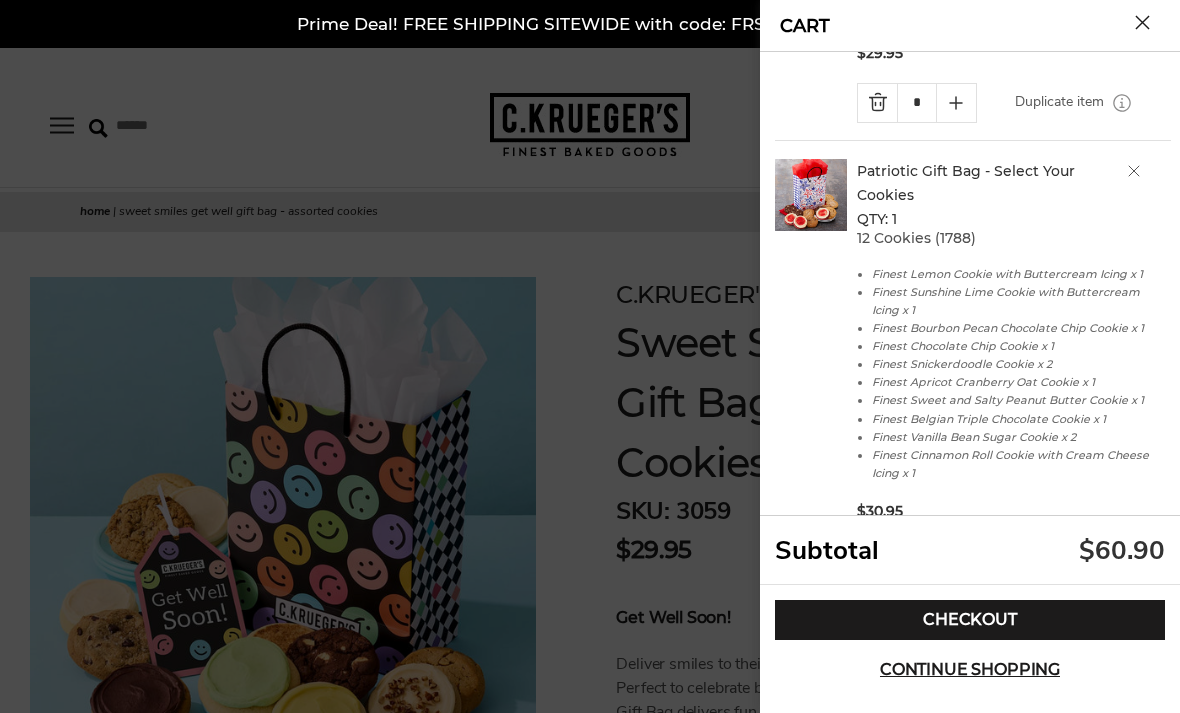 click on "Checkout" at bounding box center [970, 620] 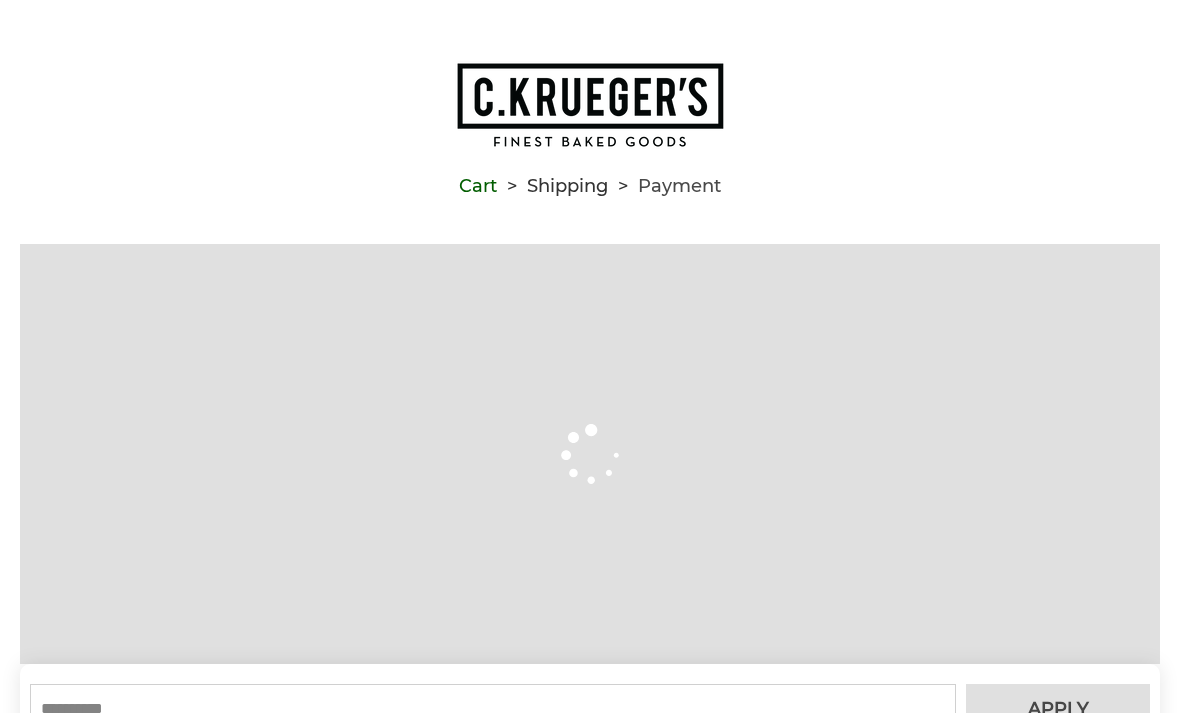 type on "**********" 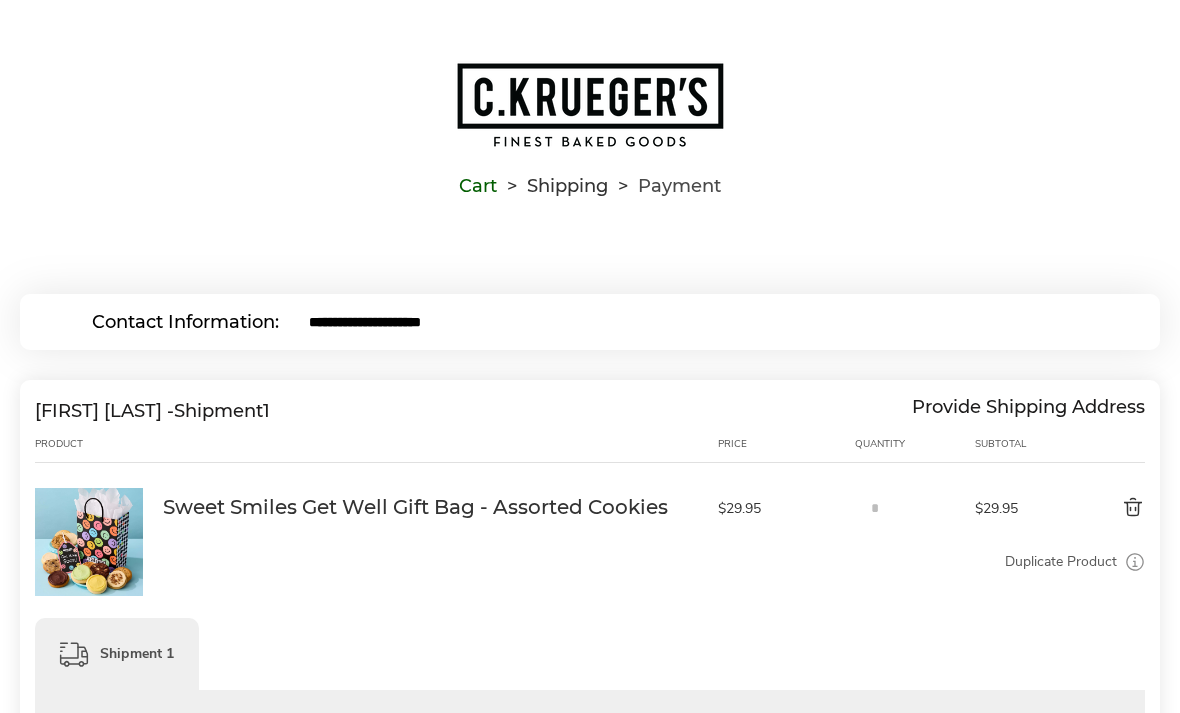 scroll, scrollTop: 0, scrollLeft: 0, axis: both 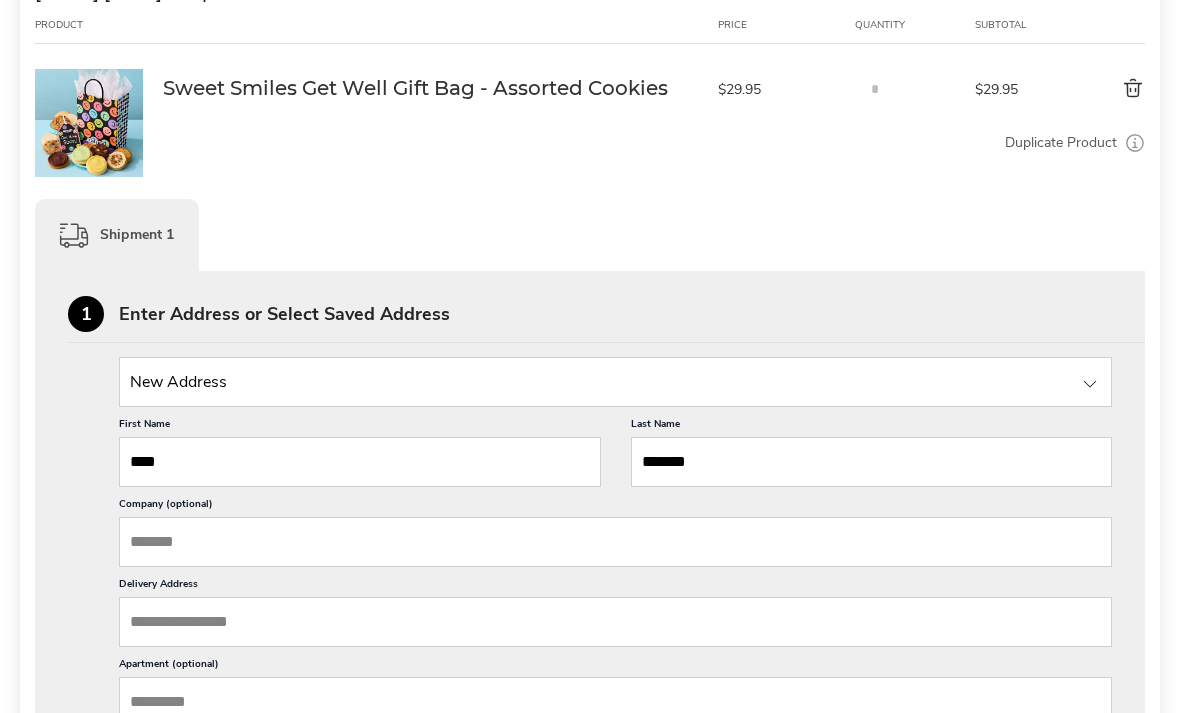 click at bounding box center [1090, 385] 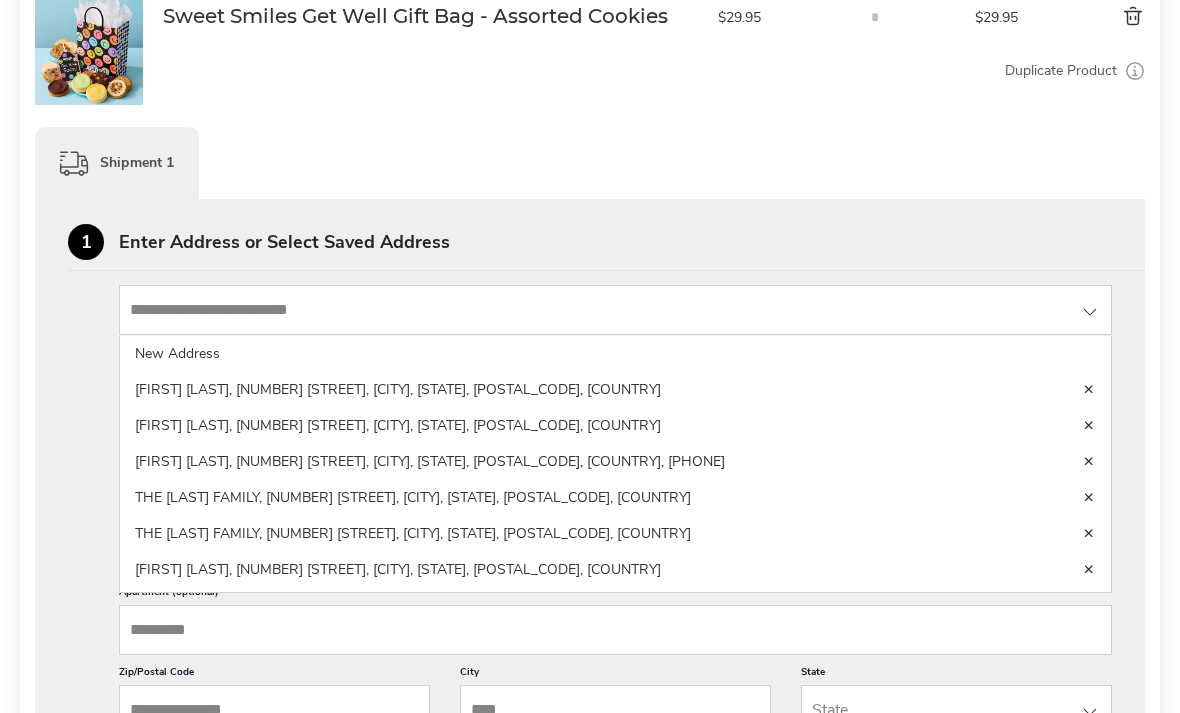 scroll, scrollTop: 499, scrollLeft: 0, axis: vertical 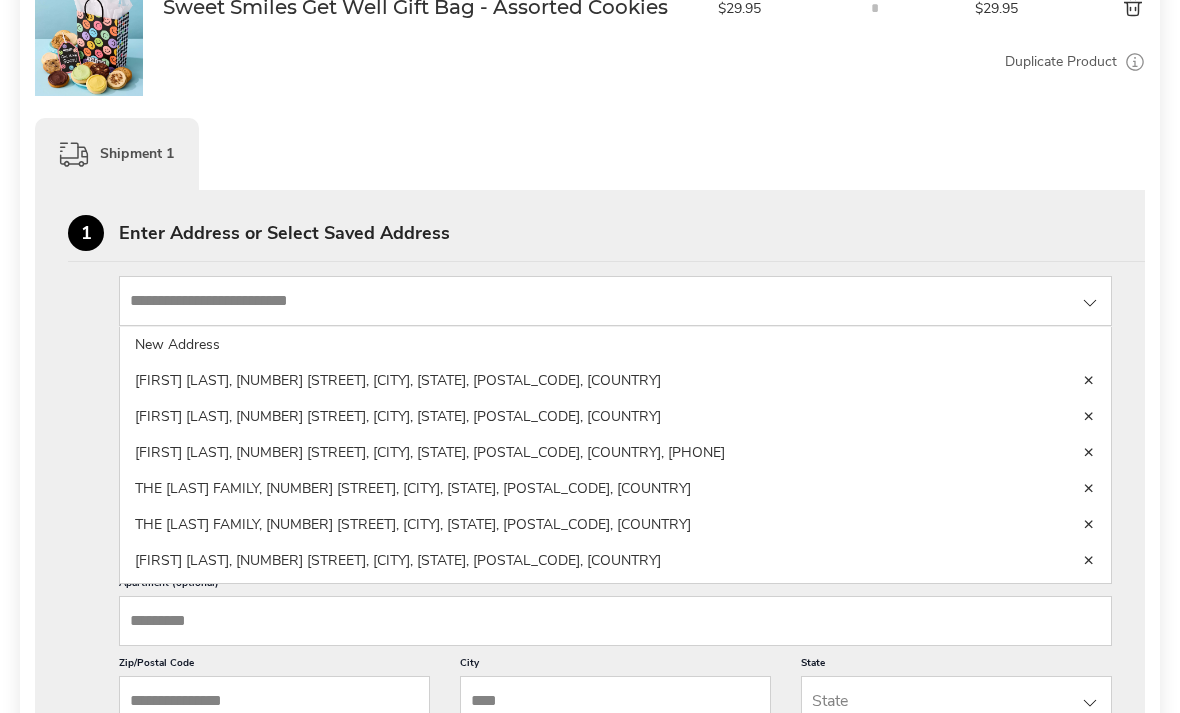 click on "ALAN SAKALAS, 4533 English Creek Dr.,  Cincinnati, OH, 45245, United States" 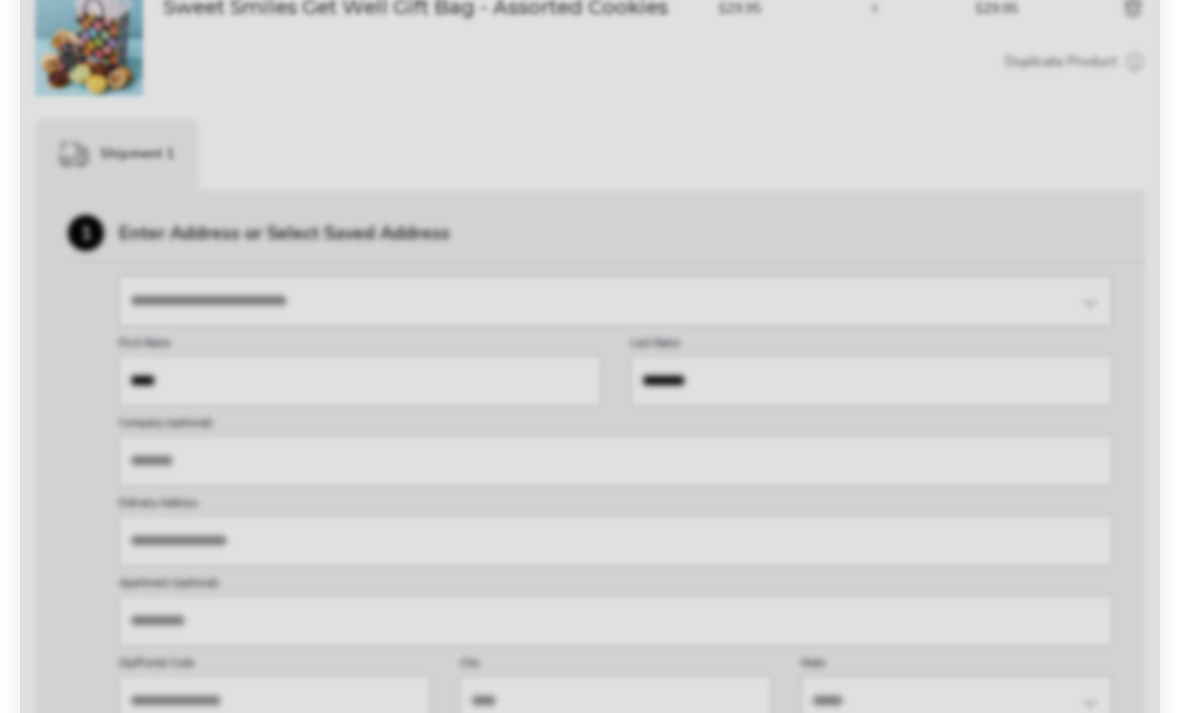 scroll, scrollTop: 500, scrollLeft: 0, axis: vertical 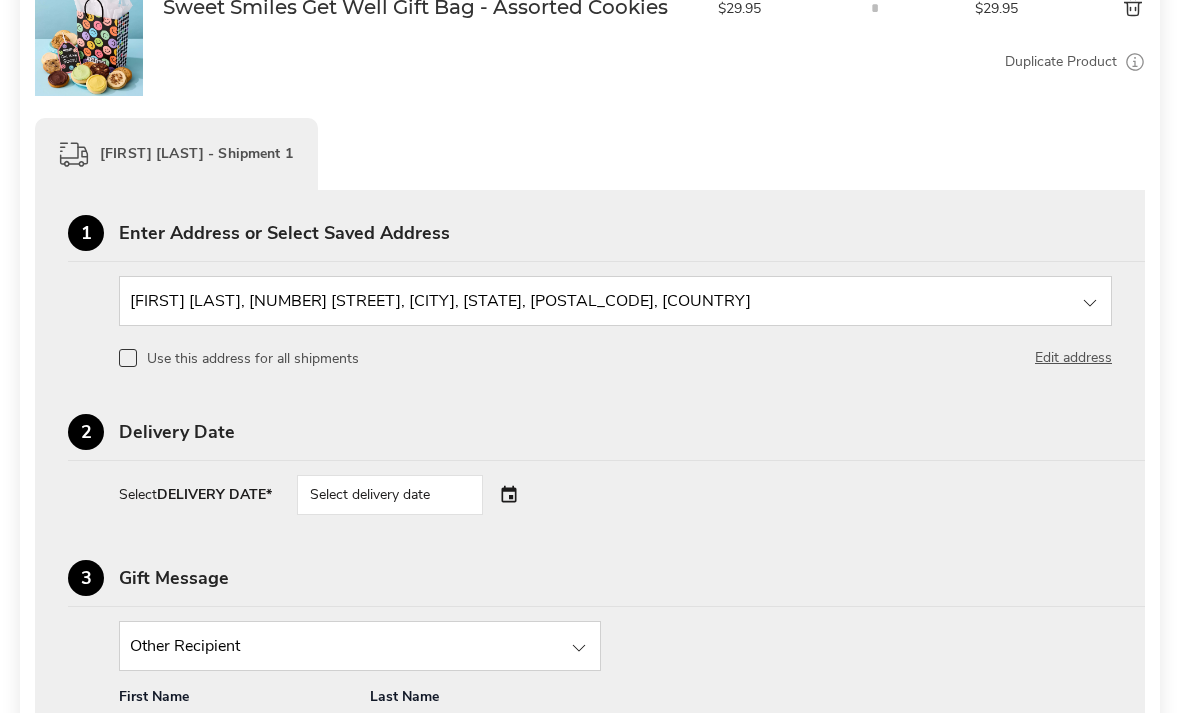click on "Select delivery date" at bounding box center (390, 495) 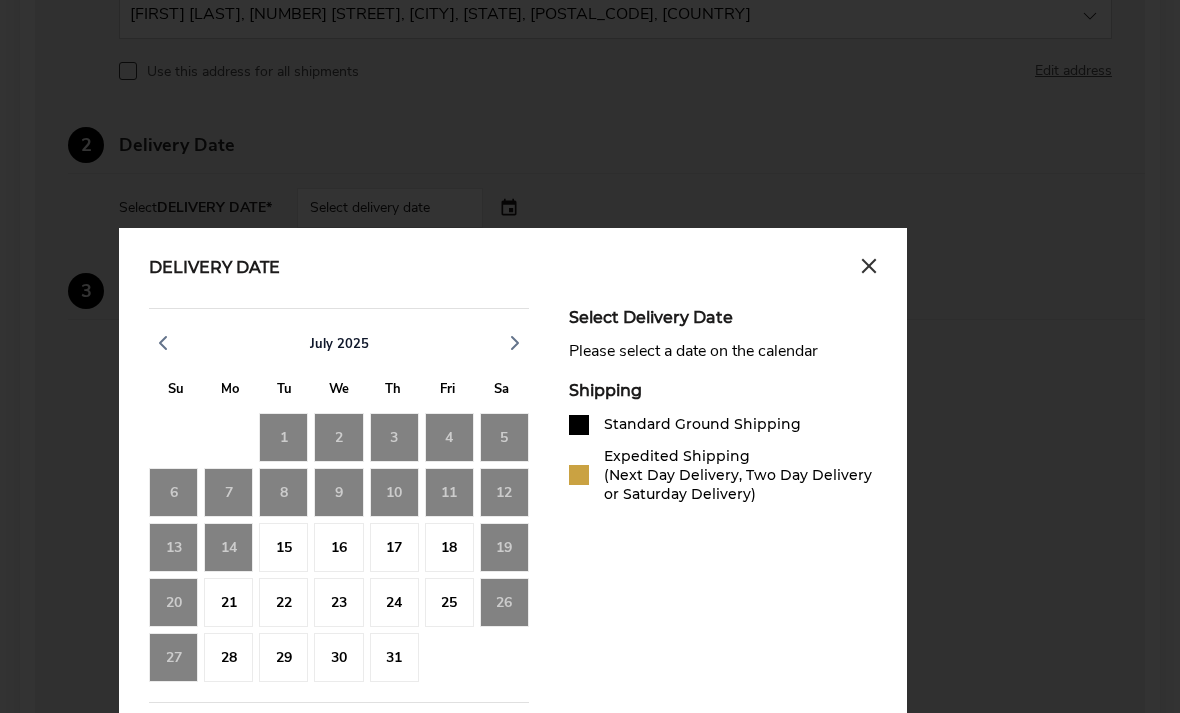 scroll, scrollTop: 786, scrollLeft: 0, axis: vertical 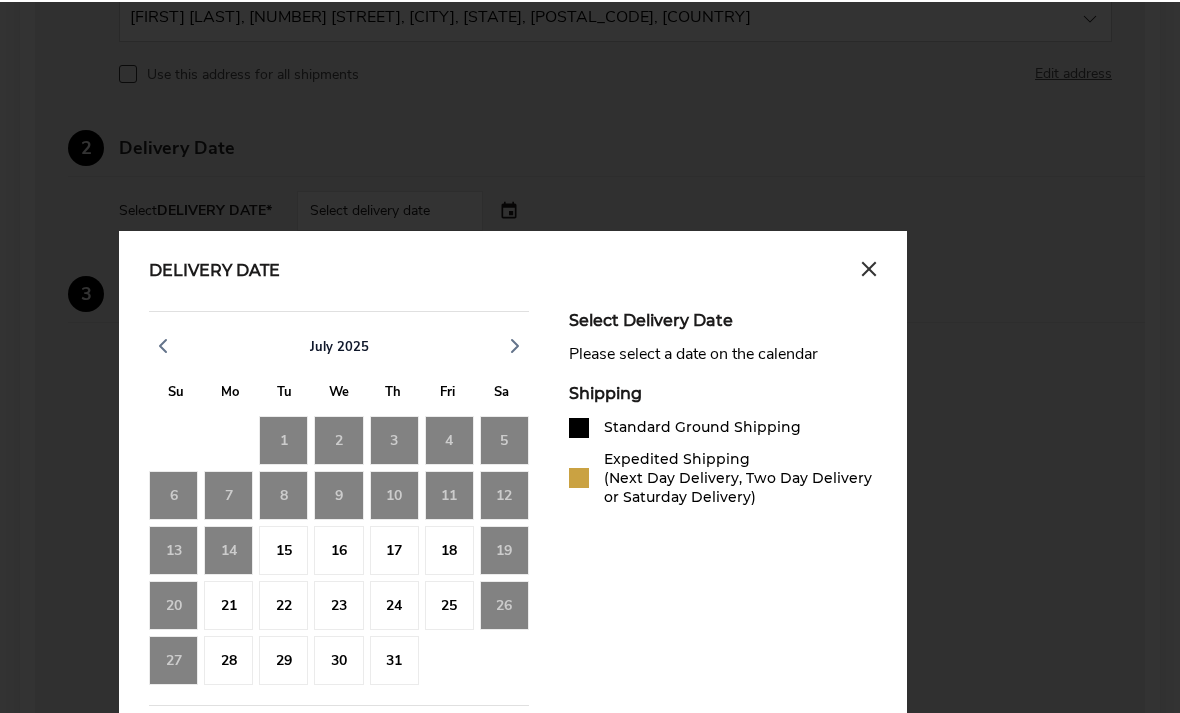 click on "14" 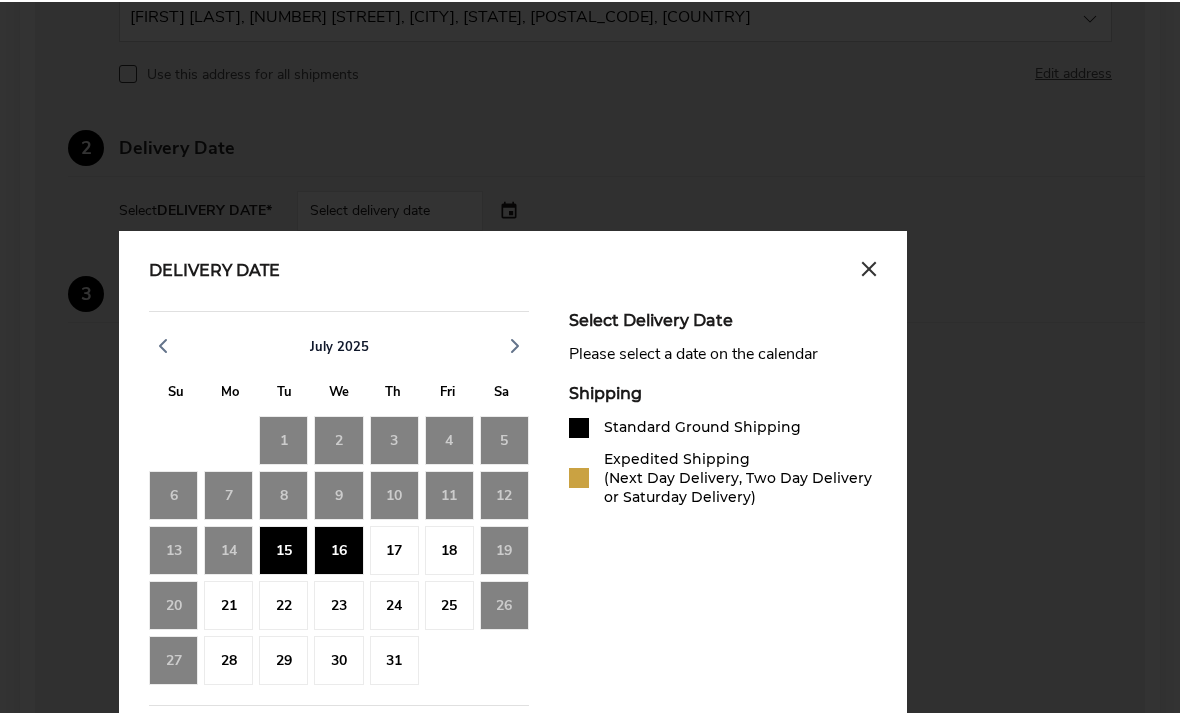 click on "15" 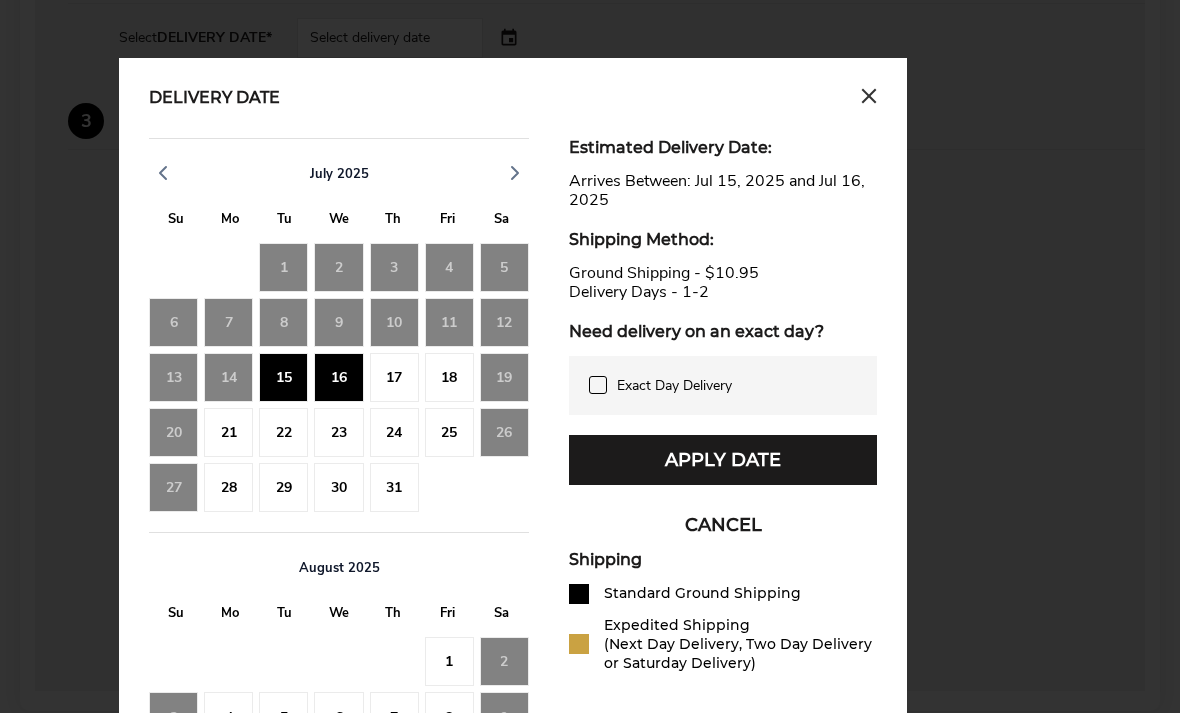 scroll, scrollTop: 957, scrollLeft: 0, axis: vertical 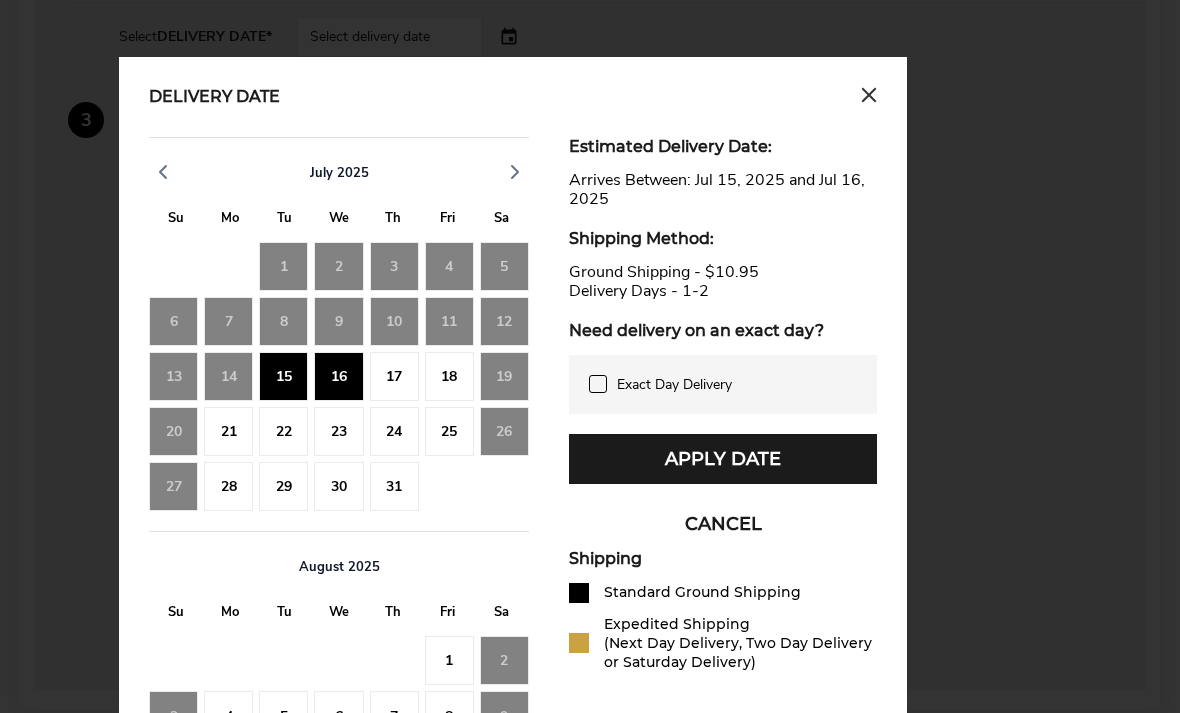 click on "Apply Date" at bounding box center [723, 460] 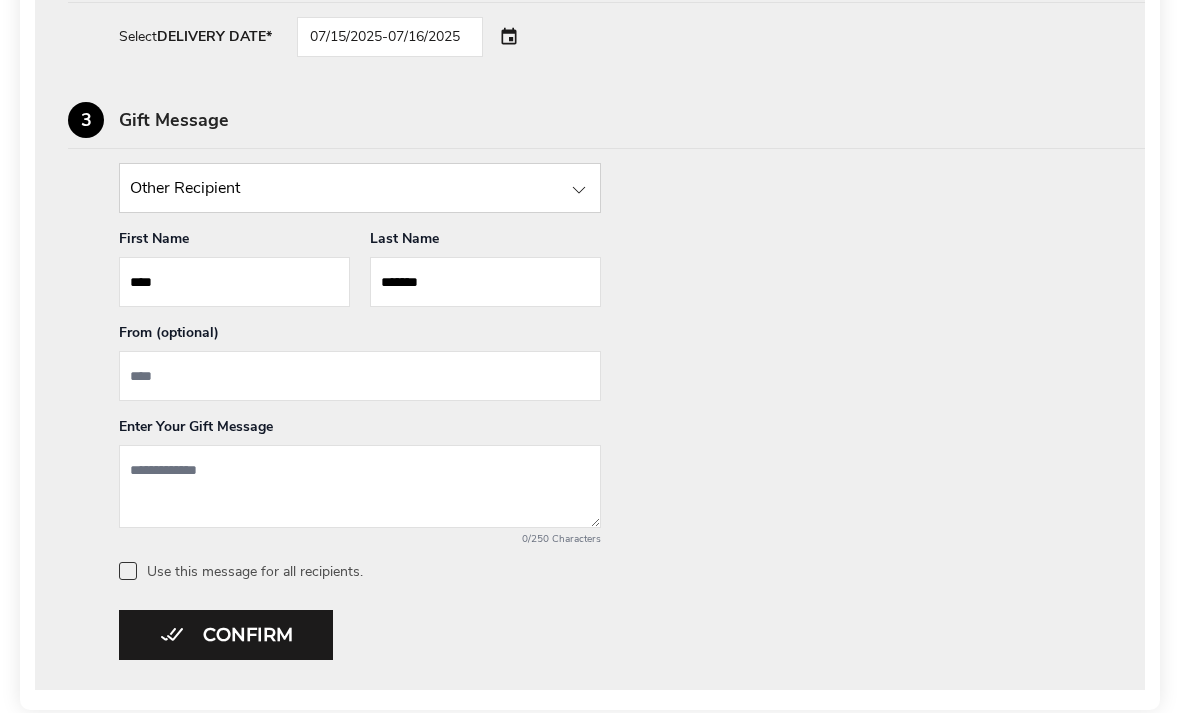 scroll, scrollTop: 958, scrollLeft: 0, axis: vertical 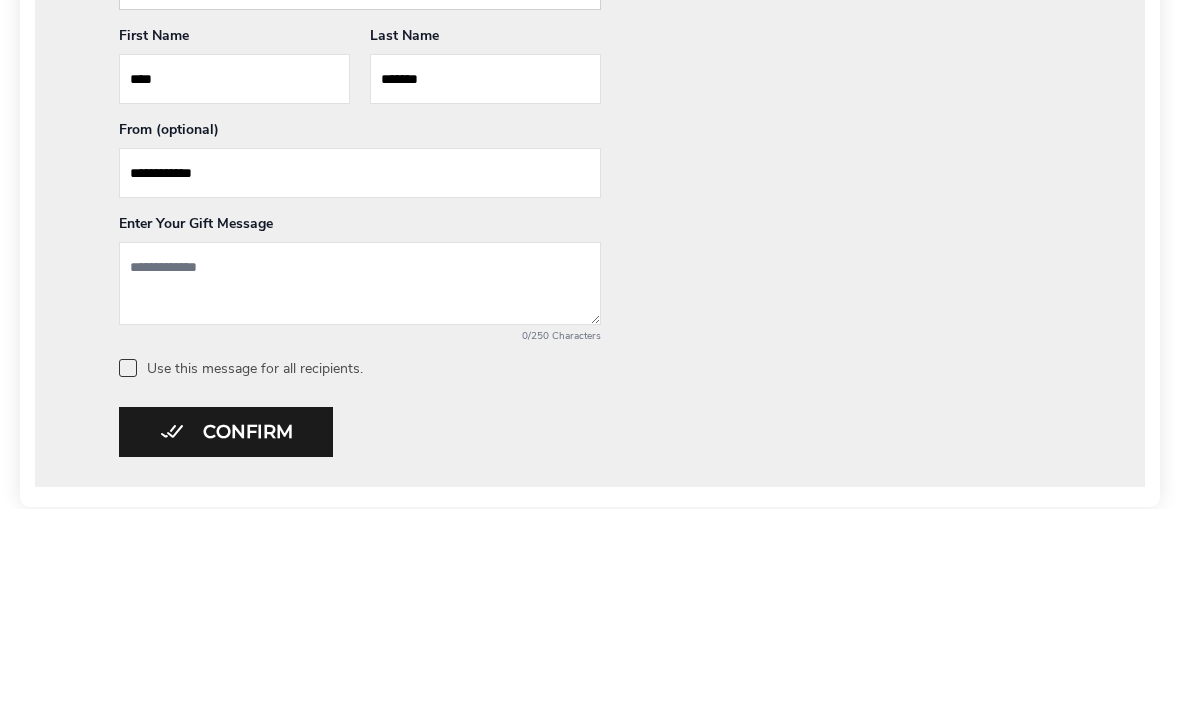 type on "**********" 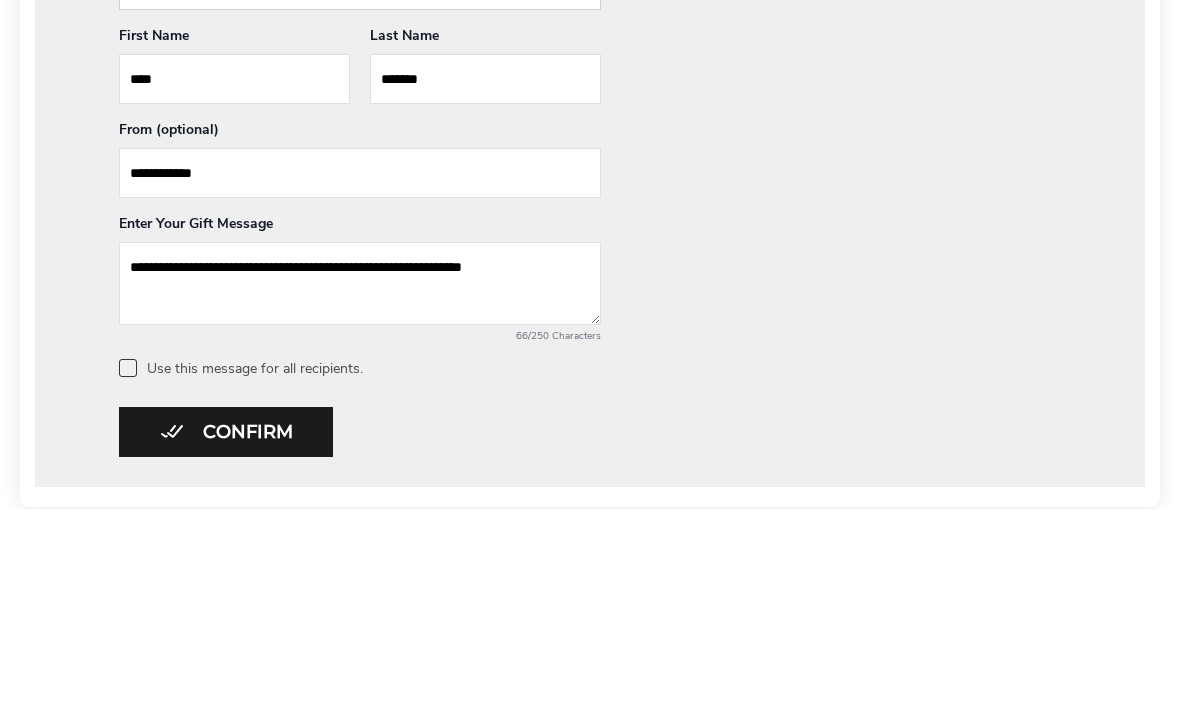 type on "**********" 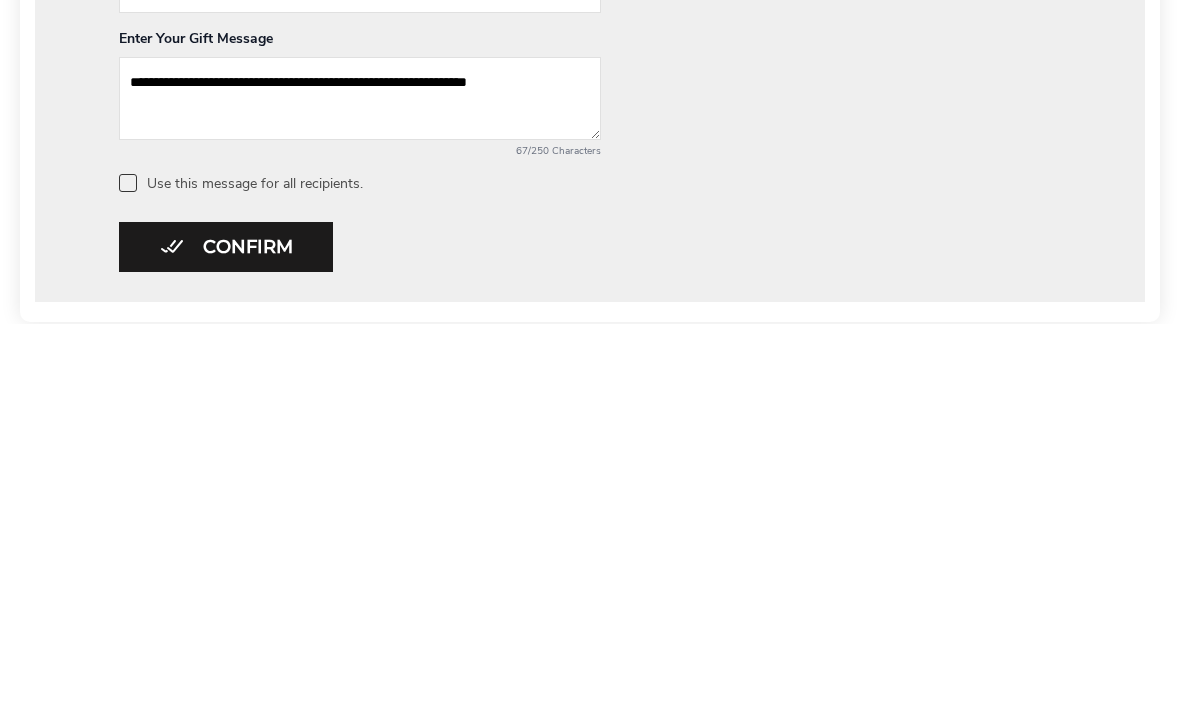 click on "Confirm" at bounding box center [226, 636] 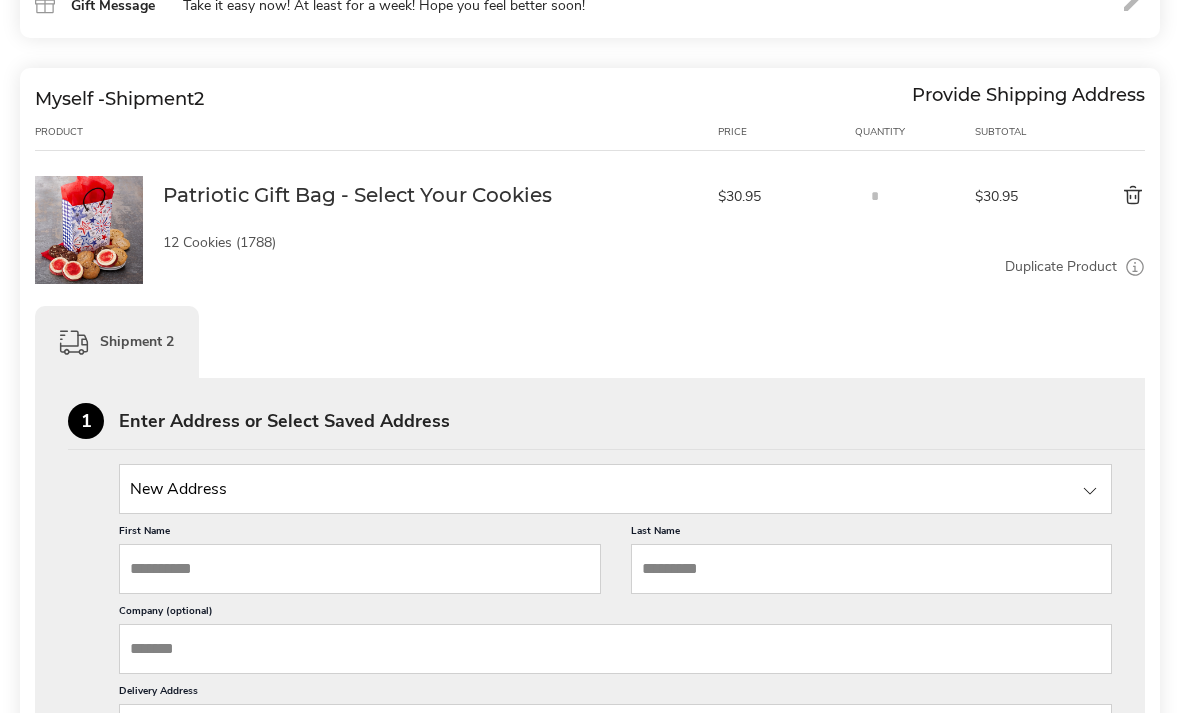 scroll, scrollTop: 713, scrollLeft: 0, axis: vertical 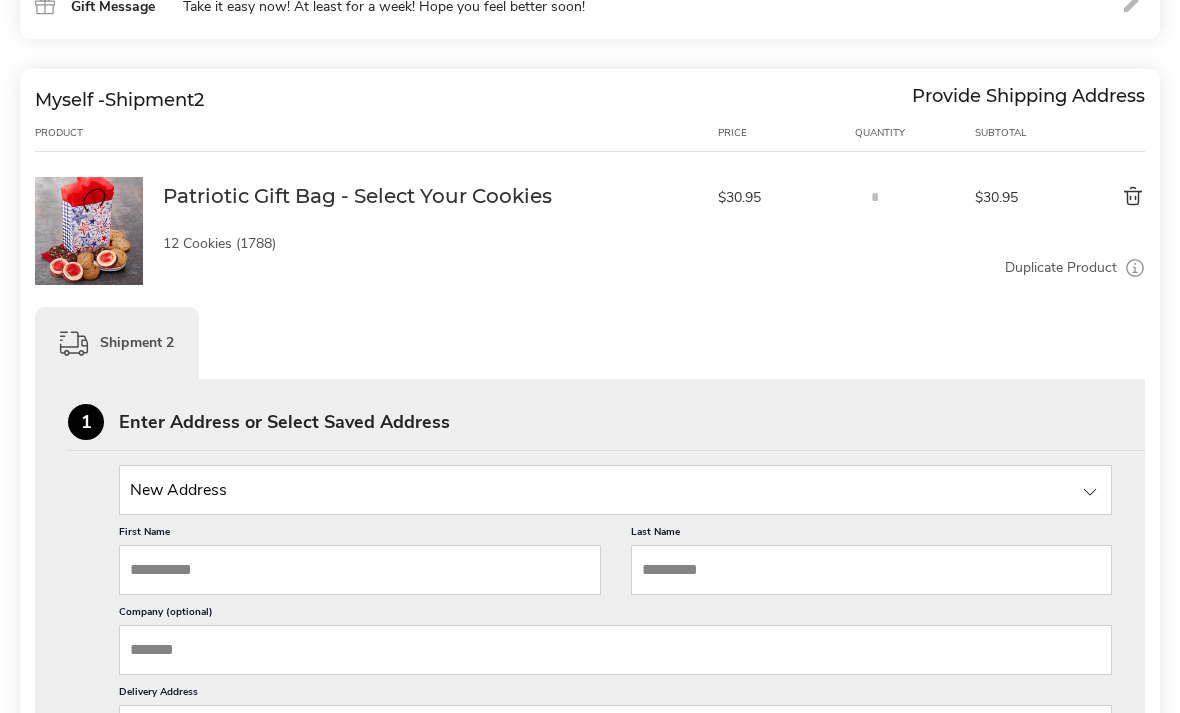 click at bounding box center [1090, 493] 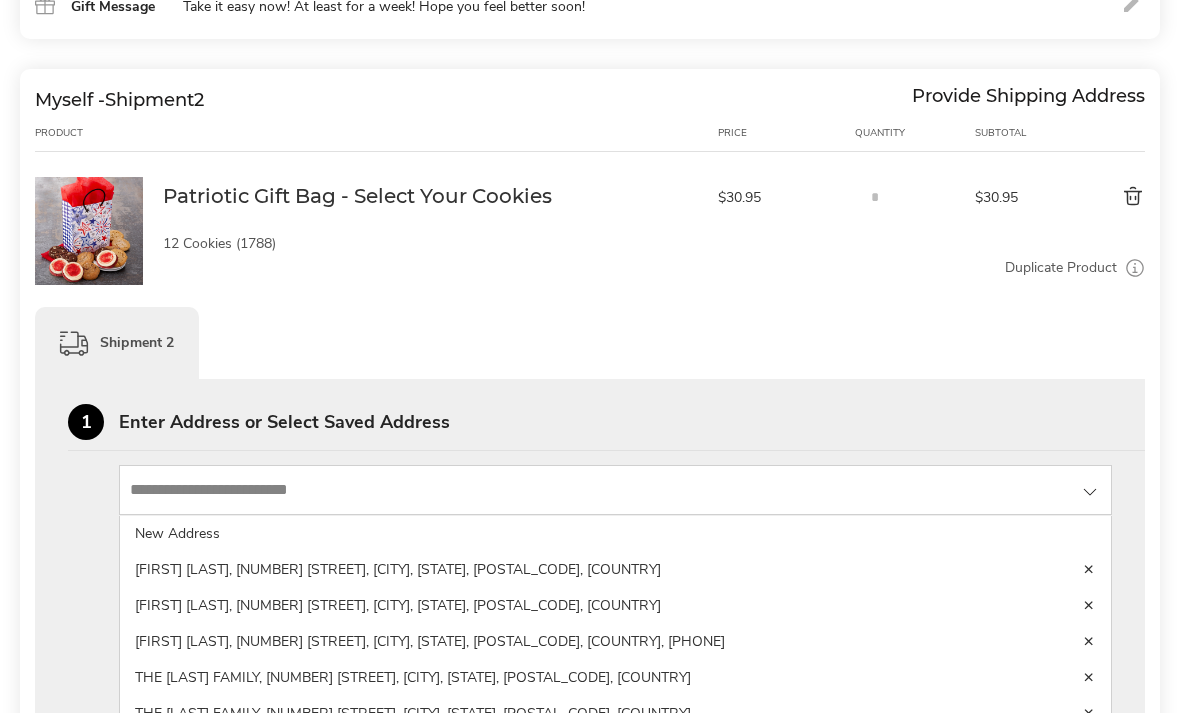 scroll, scrollTop: 714, scrollLeft: 0, axis: vertical 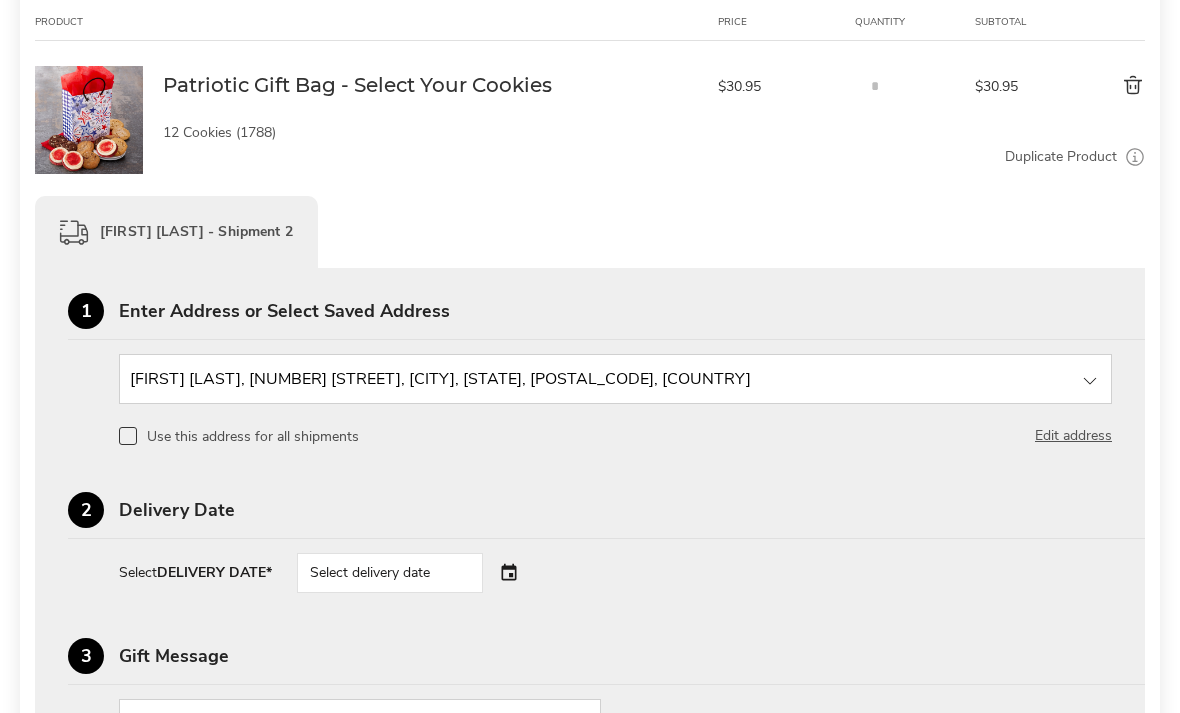 click on "Select delivery date" at bounding box center [390, 574] 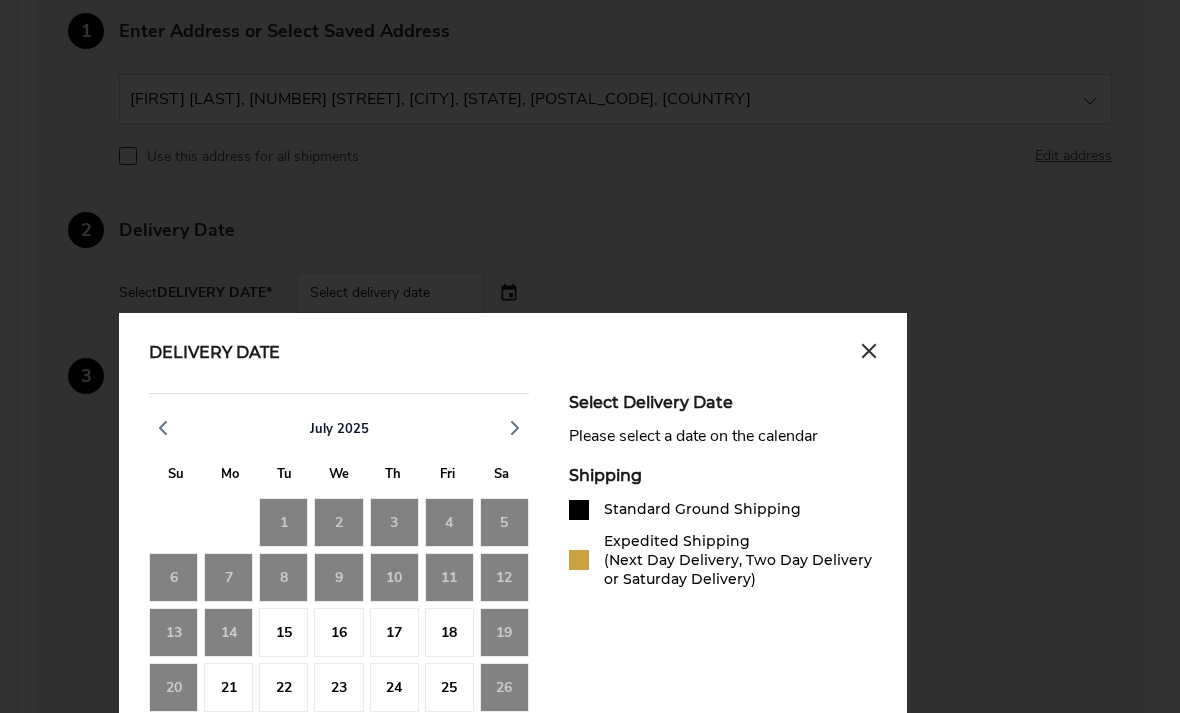 scroll, scrollTop: 1116, scrollLeft: 0, axis: vertical 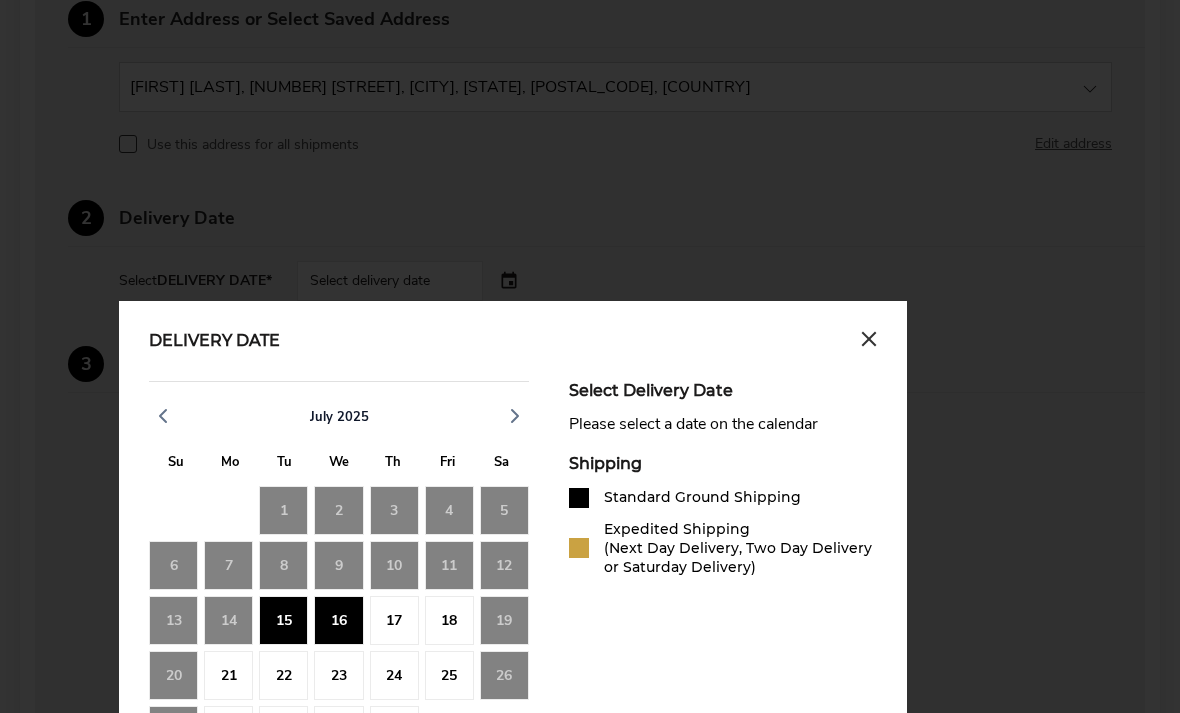 click on "15" 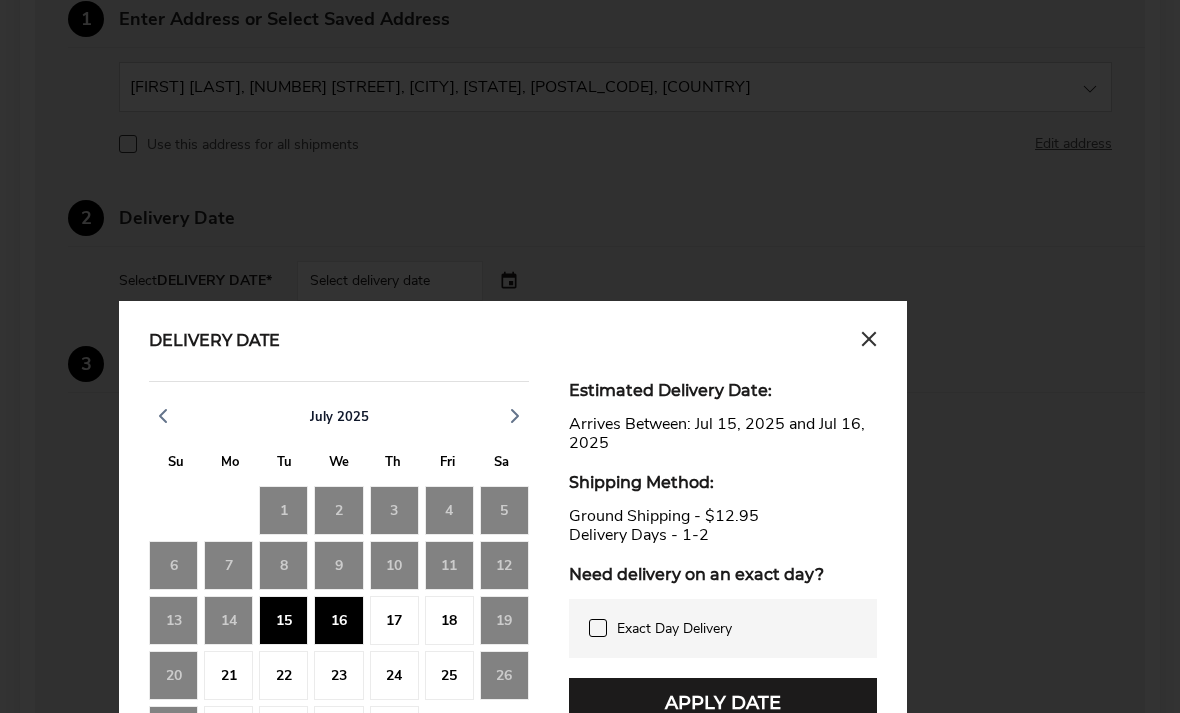 click on "Apply Date" at bounding box center [723, 703] 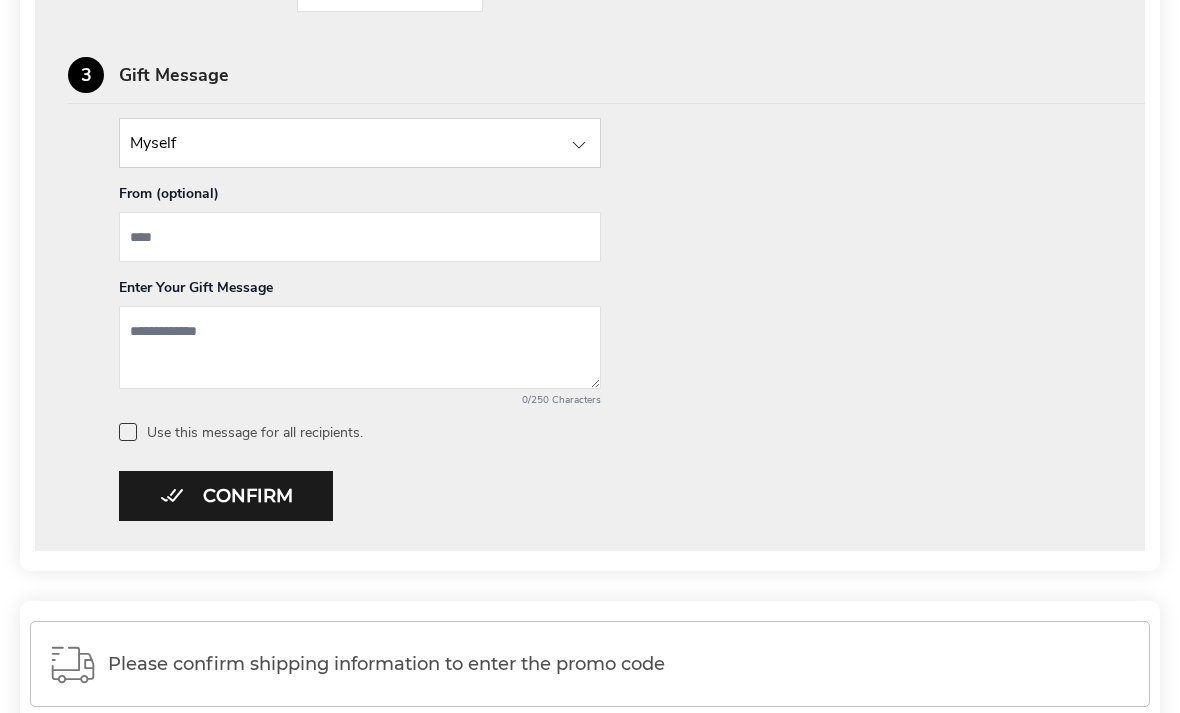 scroll, scrollTop: 1418, scrollLeft: 0, axis: vertical 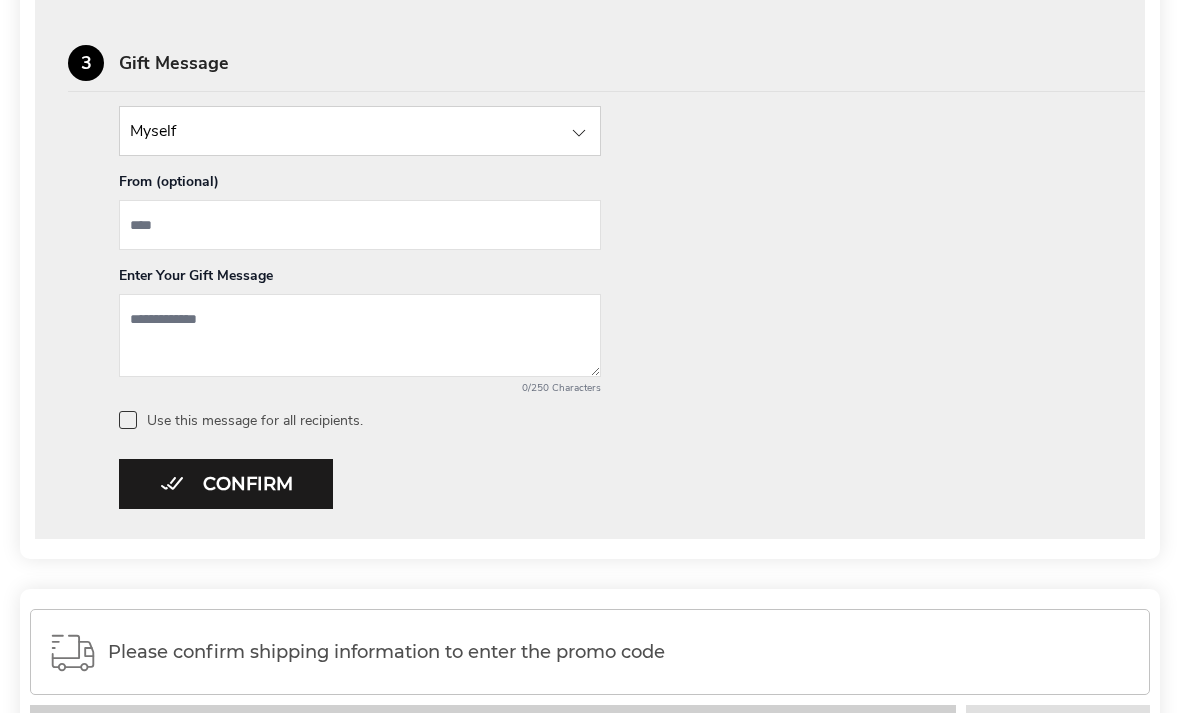 click on "Confirm" at bounding box center [226, 484] 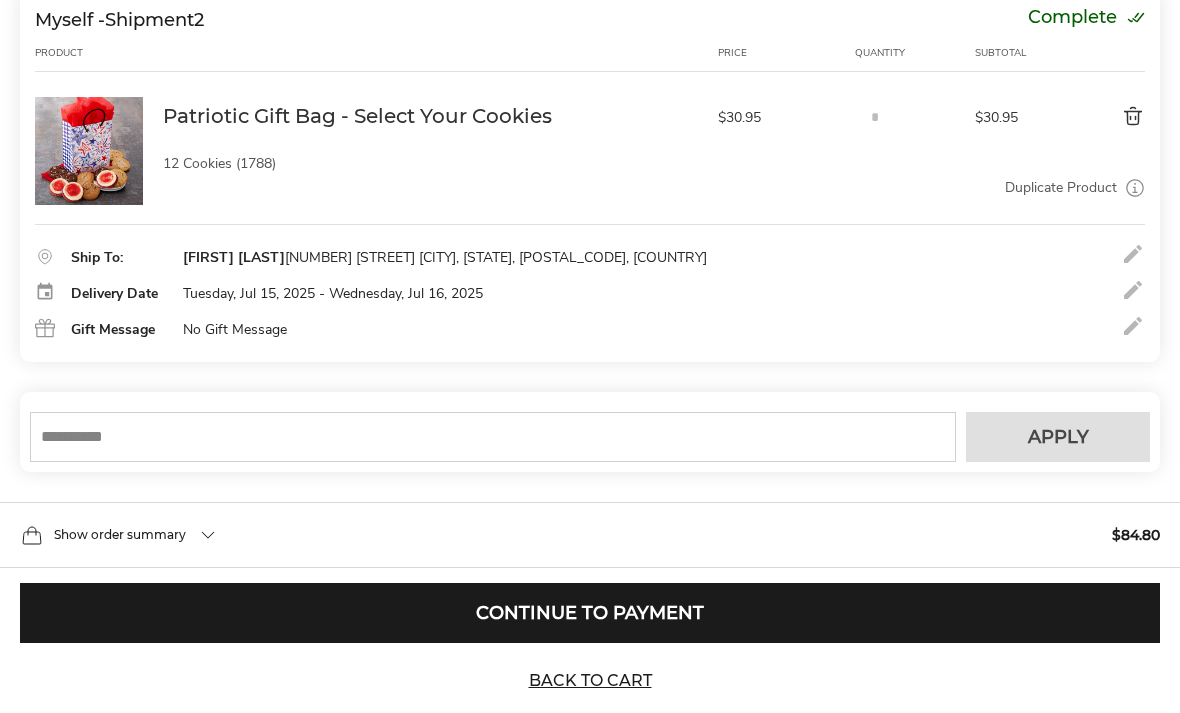 click at bounding box center (493, 437) 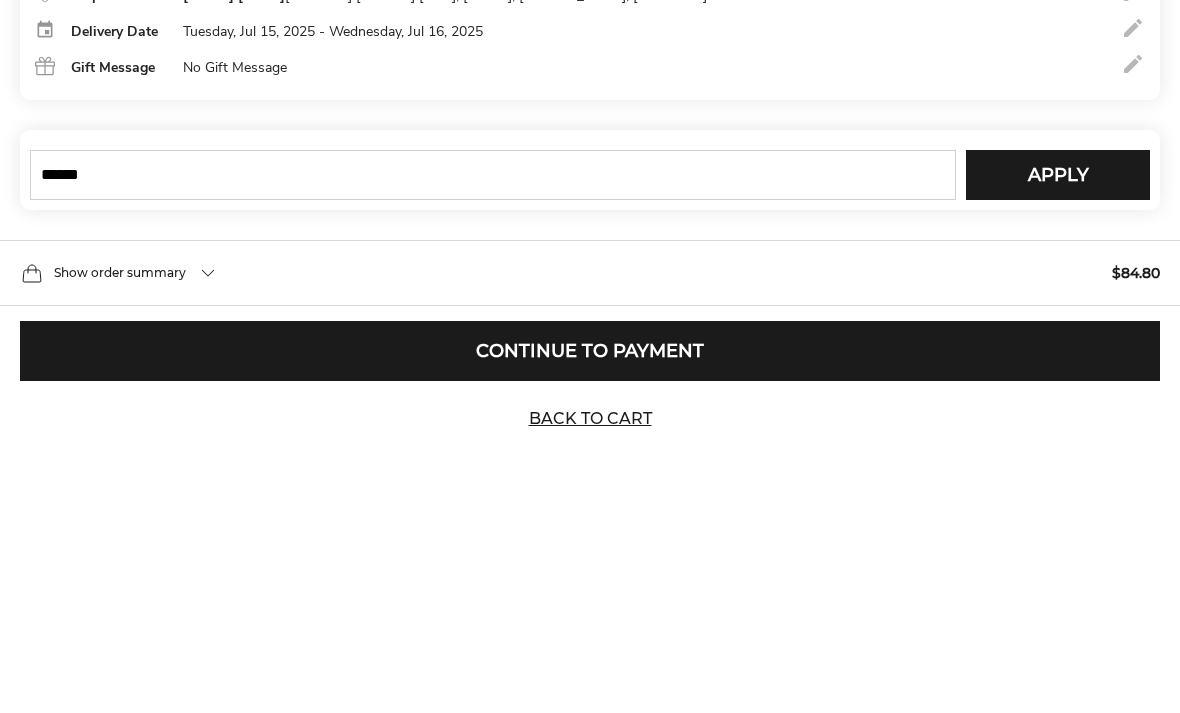 type on "******" 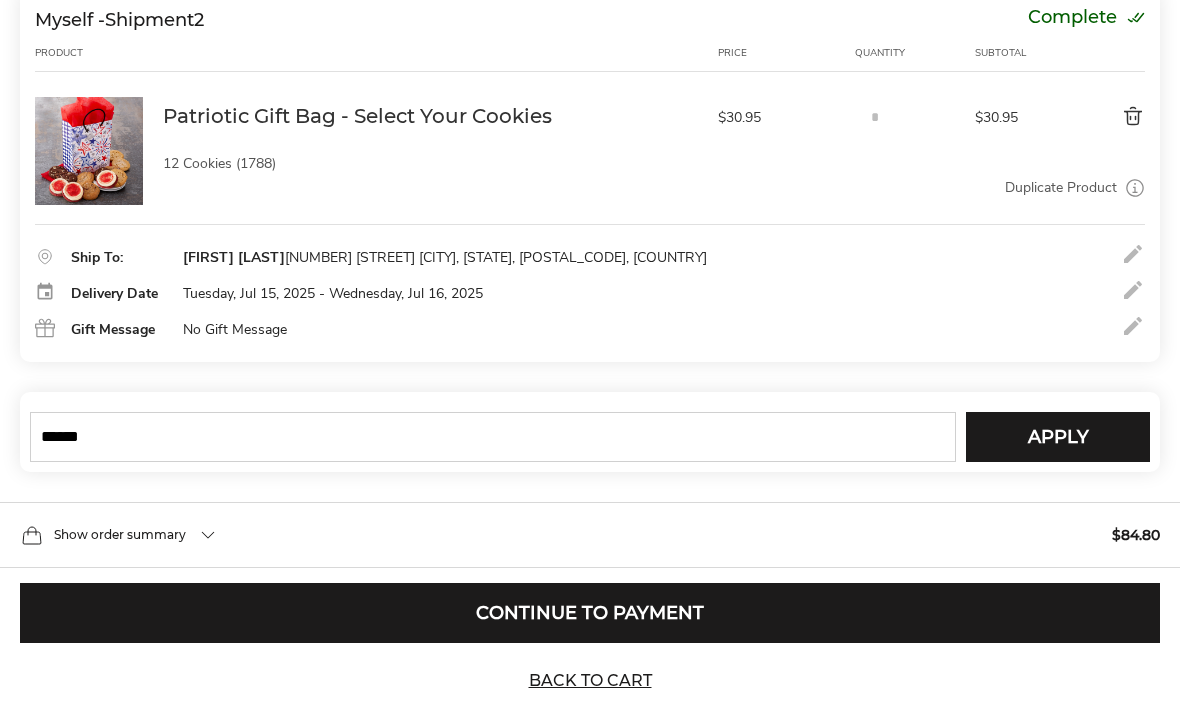 type 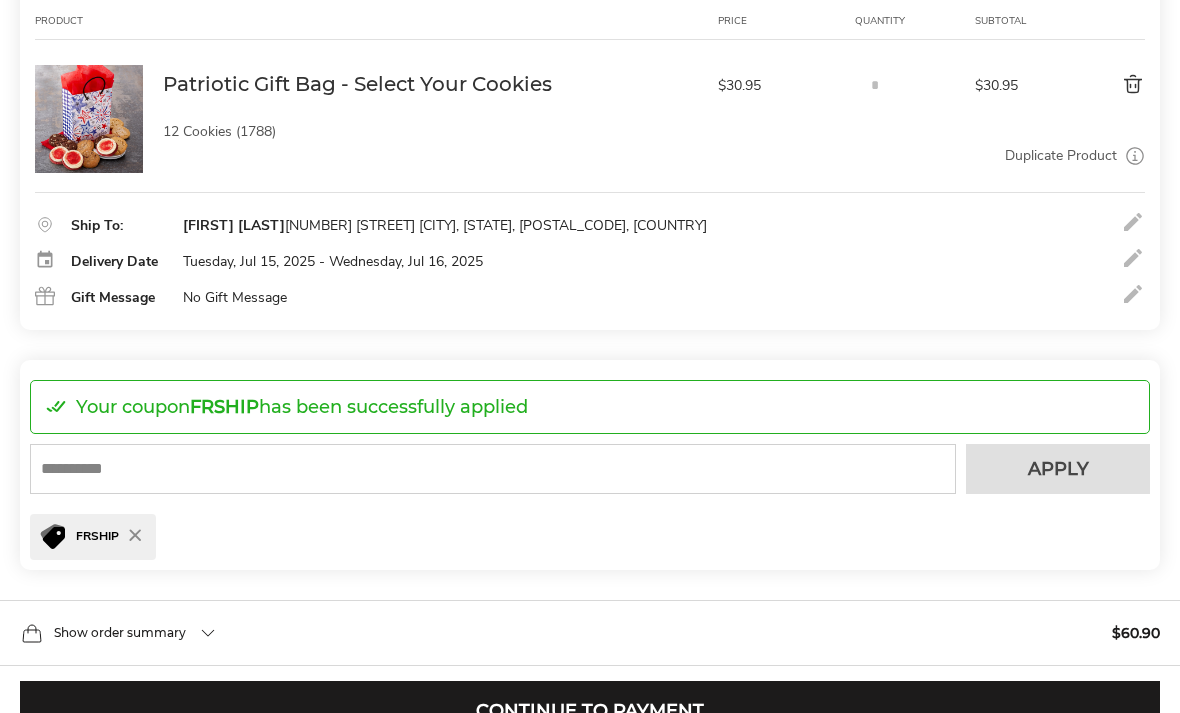 scroll, scrollTop: 924, scrollLeft: 0, axis: vertical 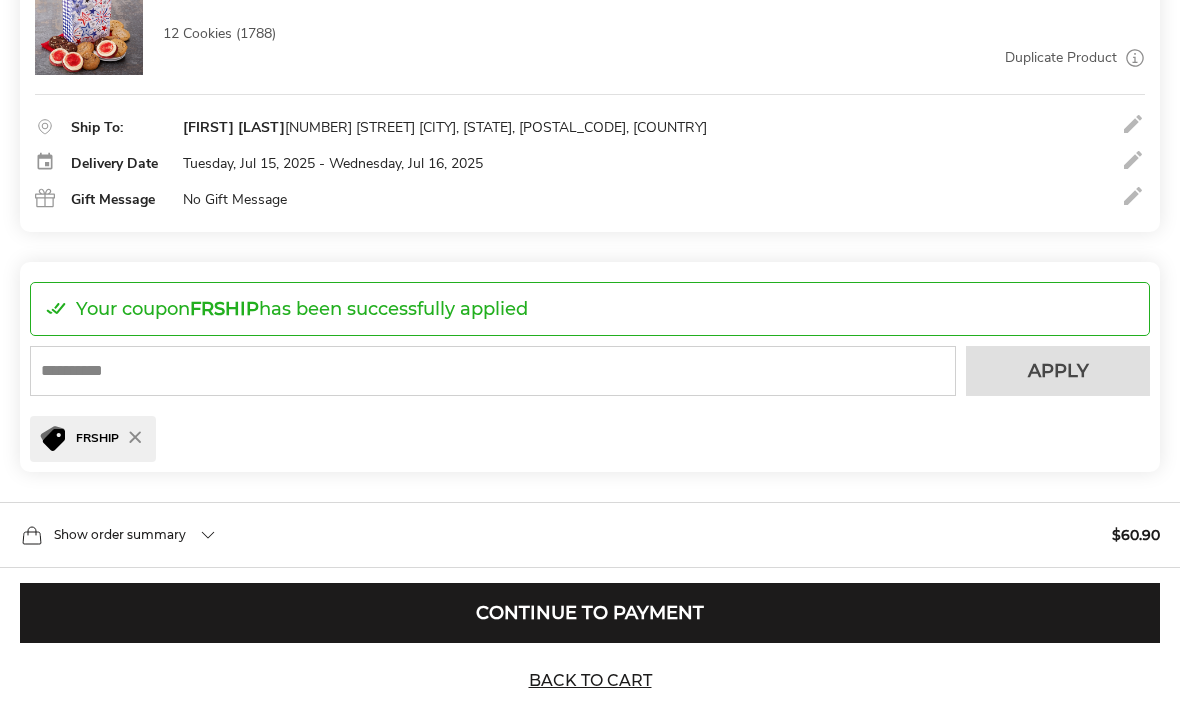 click on "Show order summary $60.90" at bounding box center [590, 535] 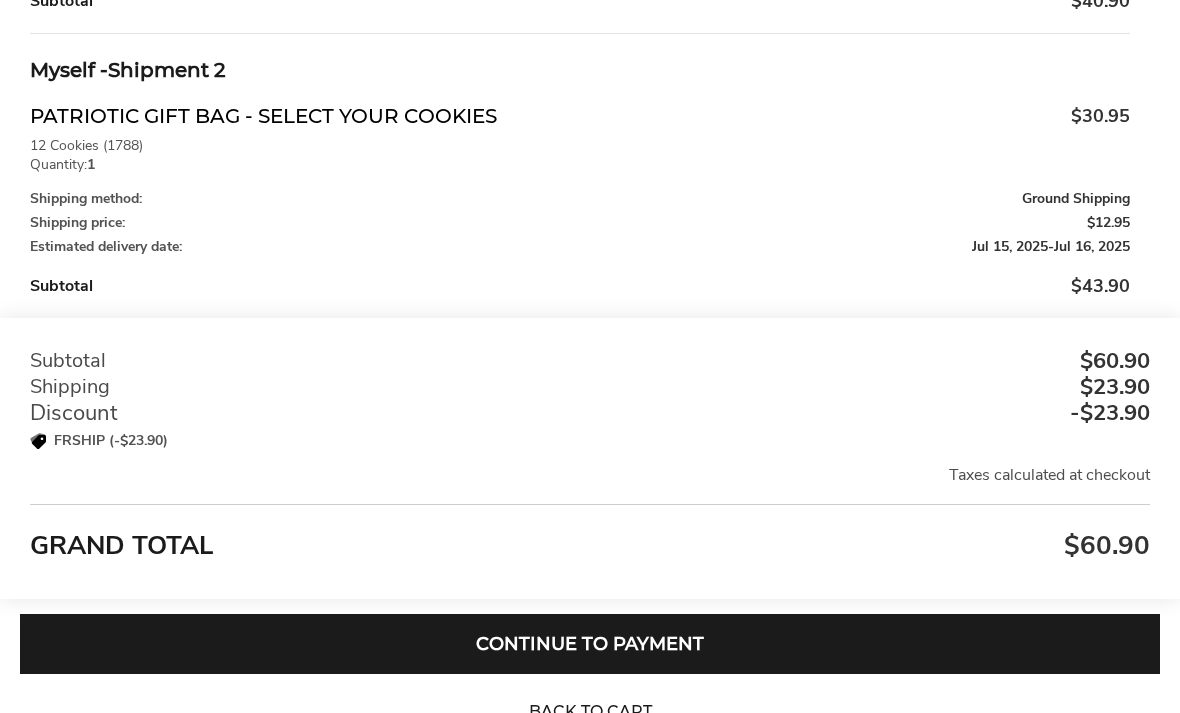 scroll, scrollTop: 1756, scrollLeft: 0, axis: vertical 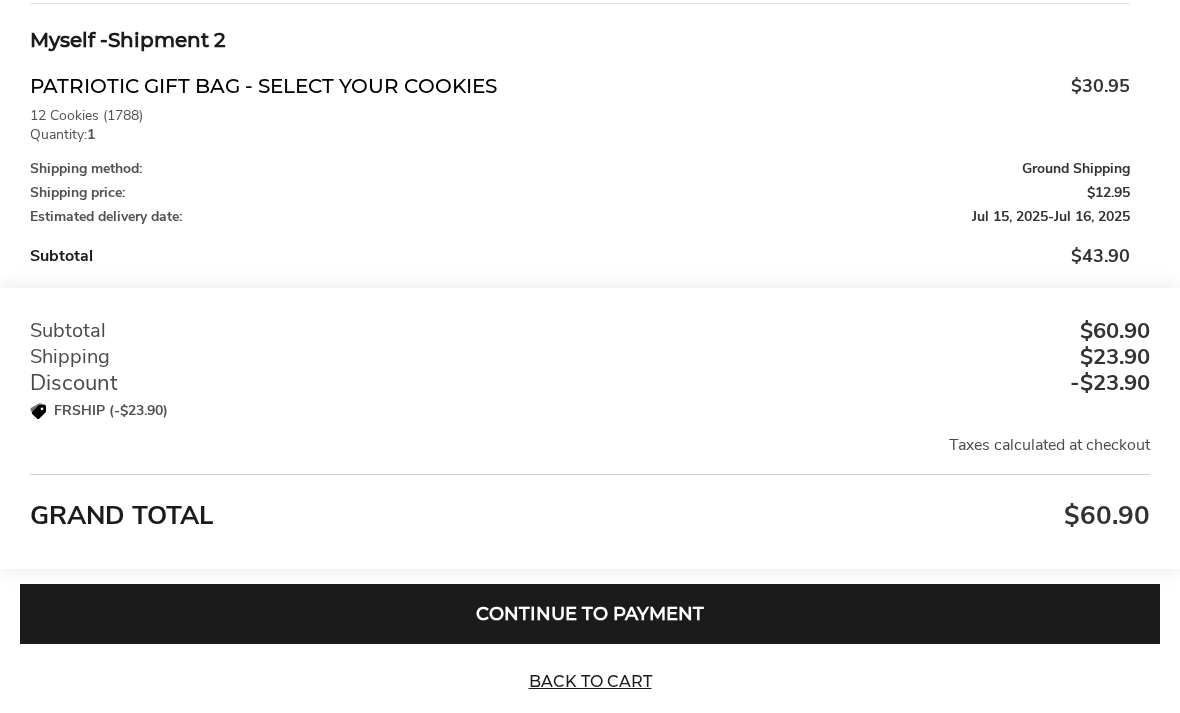 click on "Continue to Payment" at bounding box center (590, 614) 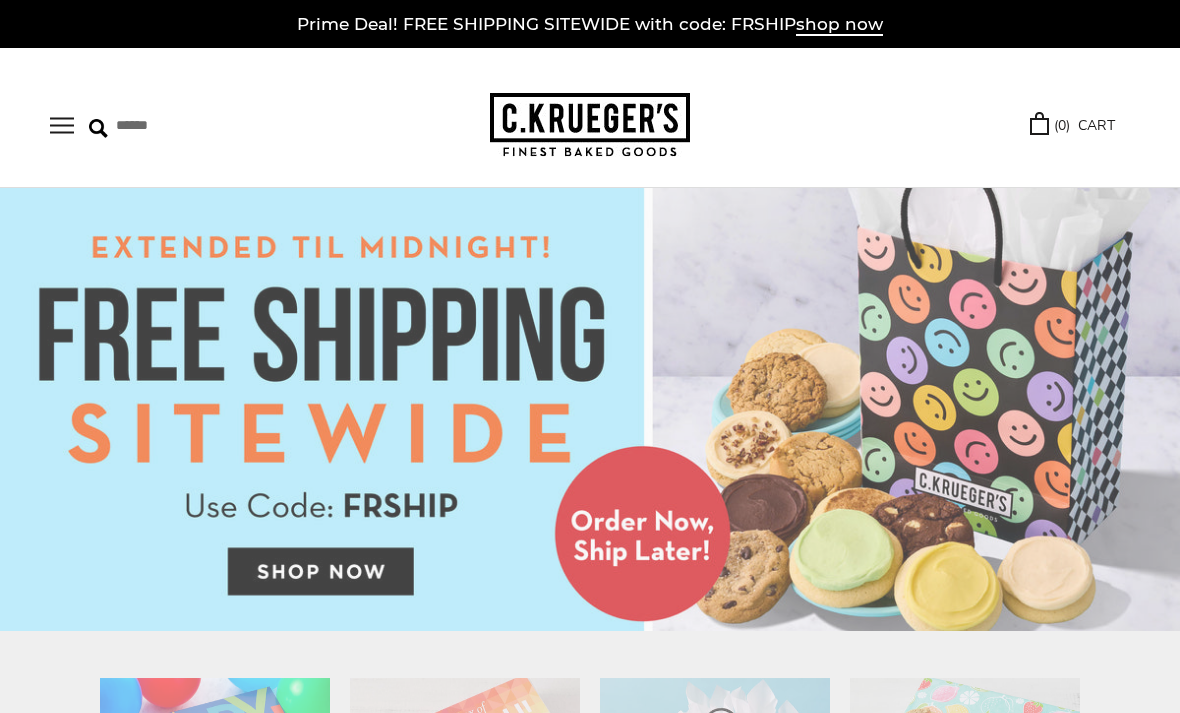 scroll, scrollTop: 0, scrollLeft: 0, axis: both 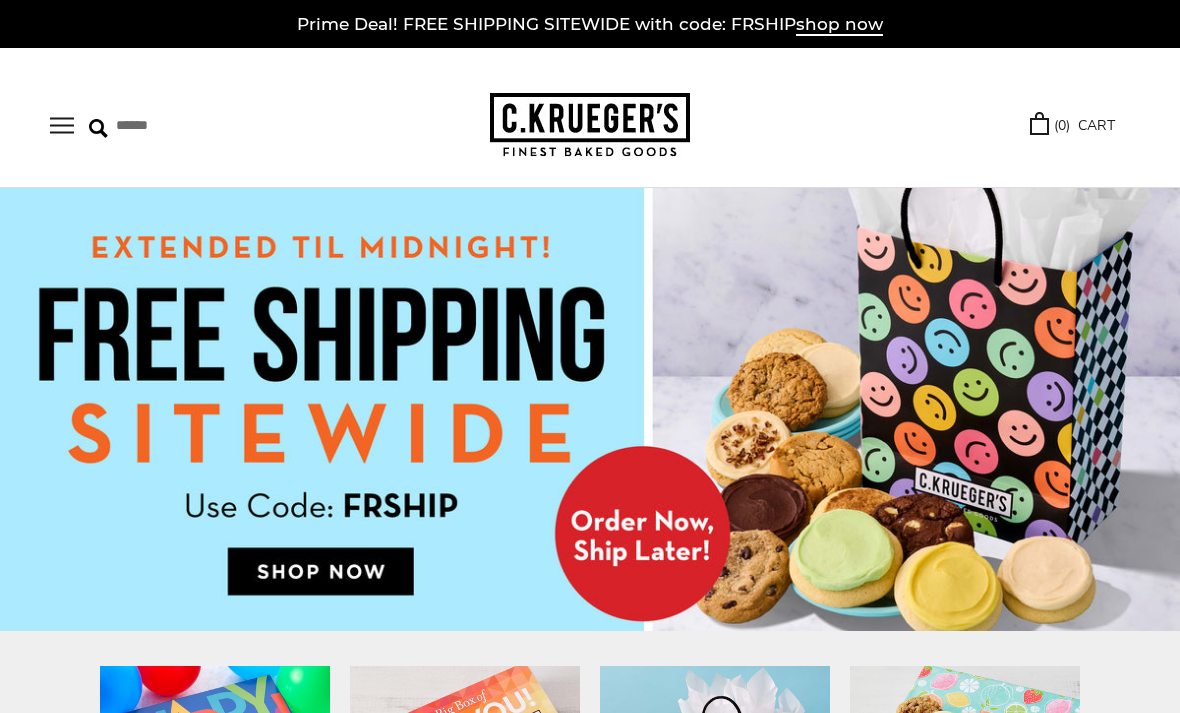 click at bounding box center [62, 125] 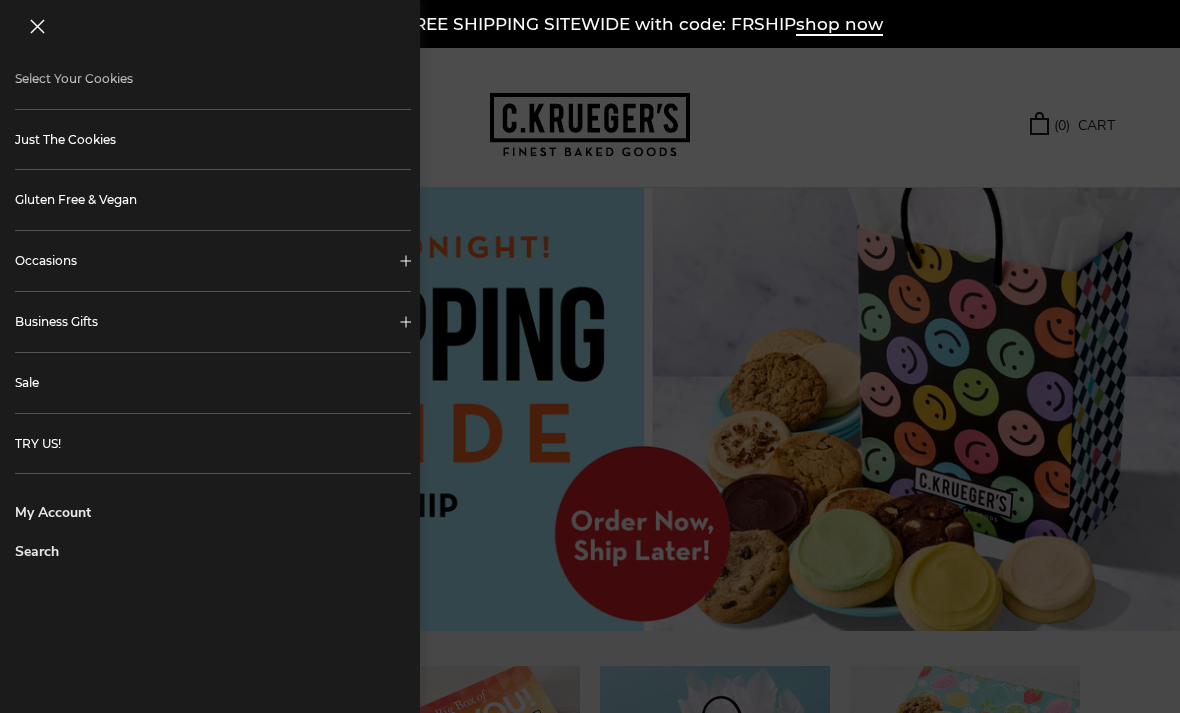 scroll, scrollTop: 490, scrollLeft: 0, axis: vertical 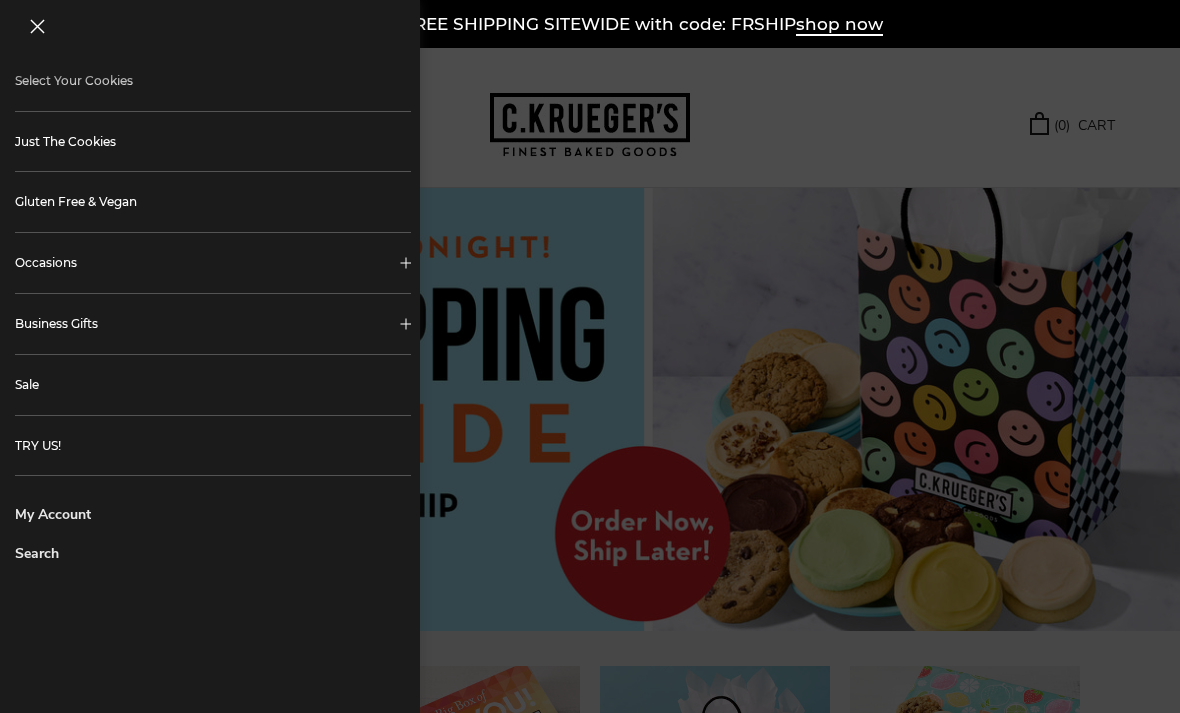 click on "My Account" at bounding box center (213, 514) 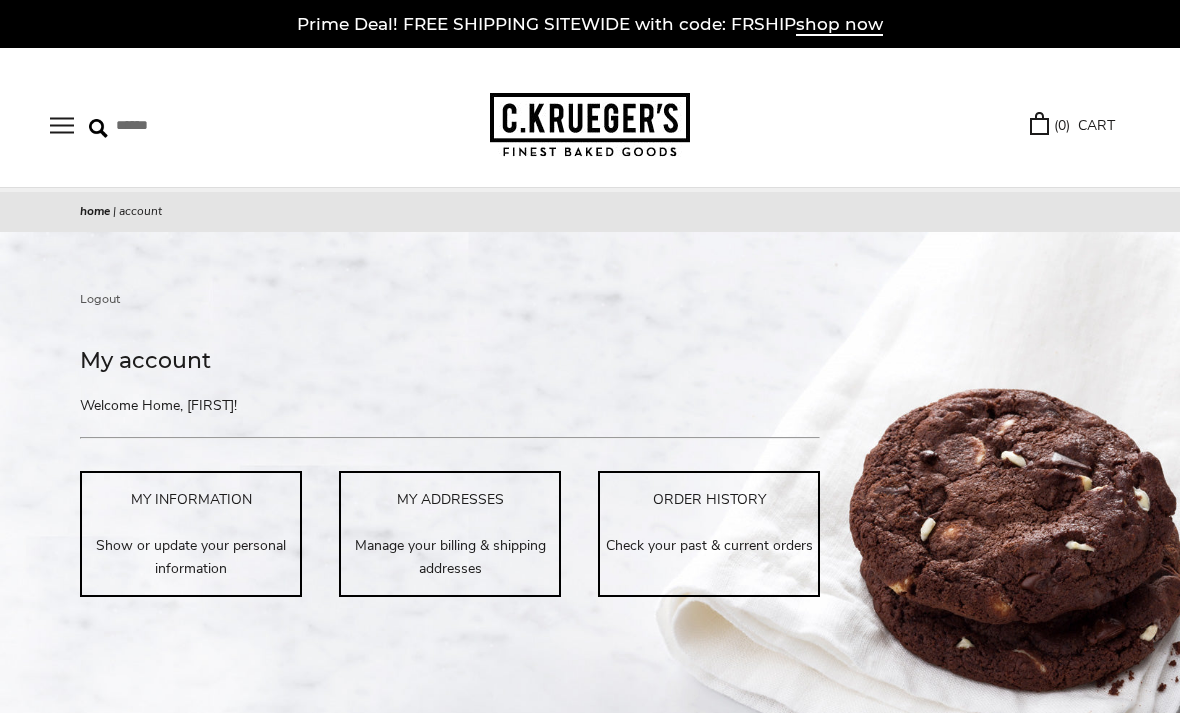 scroll, scrollTop: 0, scrollLeft: 0, axis: both 